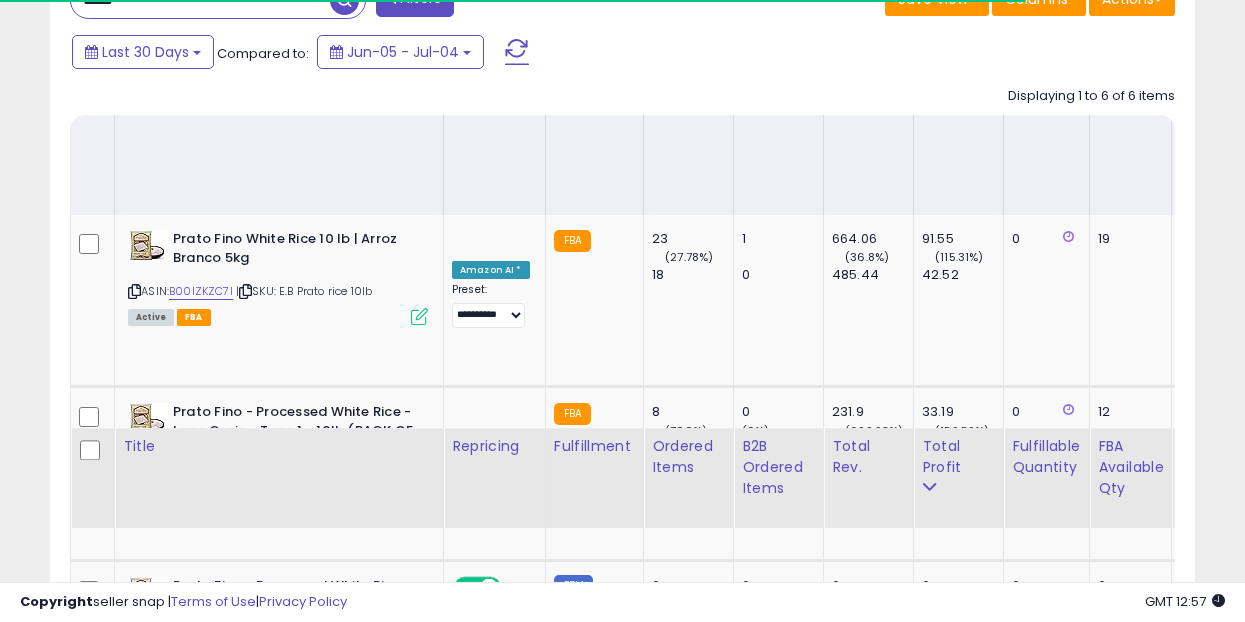 scroll, scrollTop: 734, scrollLeft: 0, axis: vertical 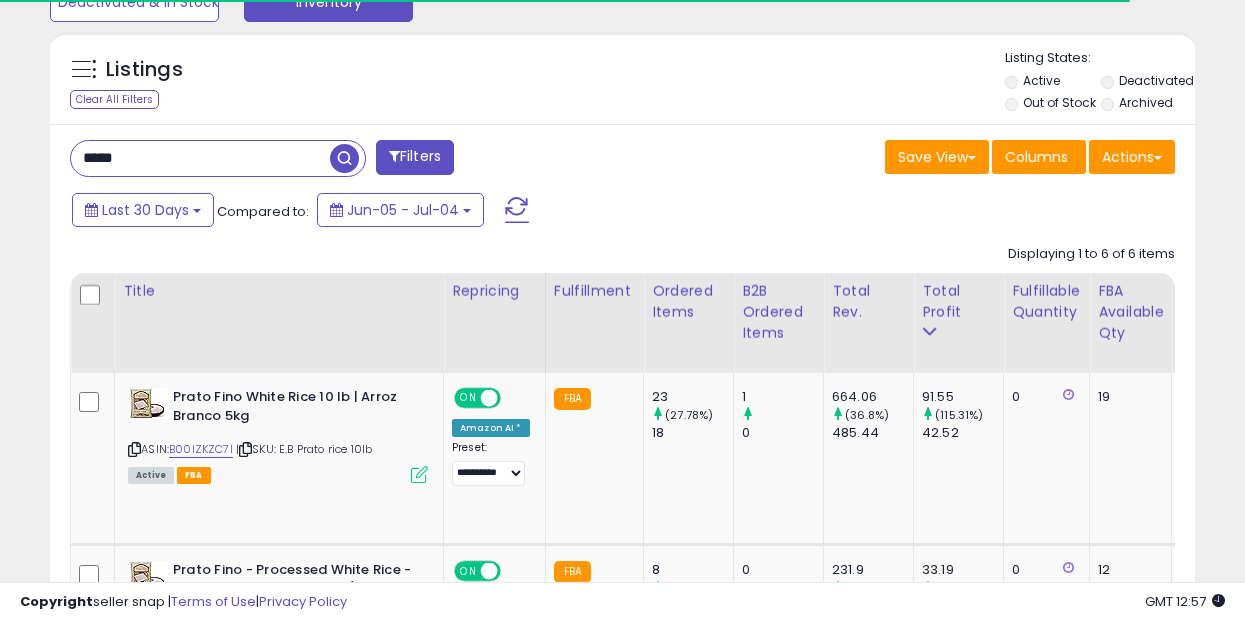 click on "*****" at bounding box center (200, 158) 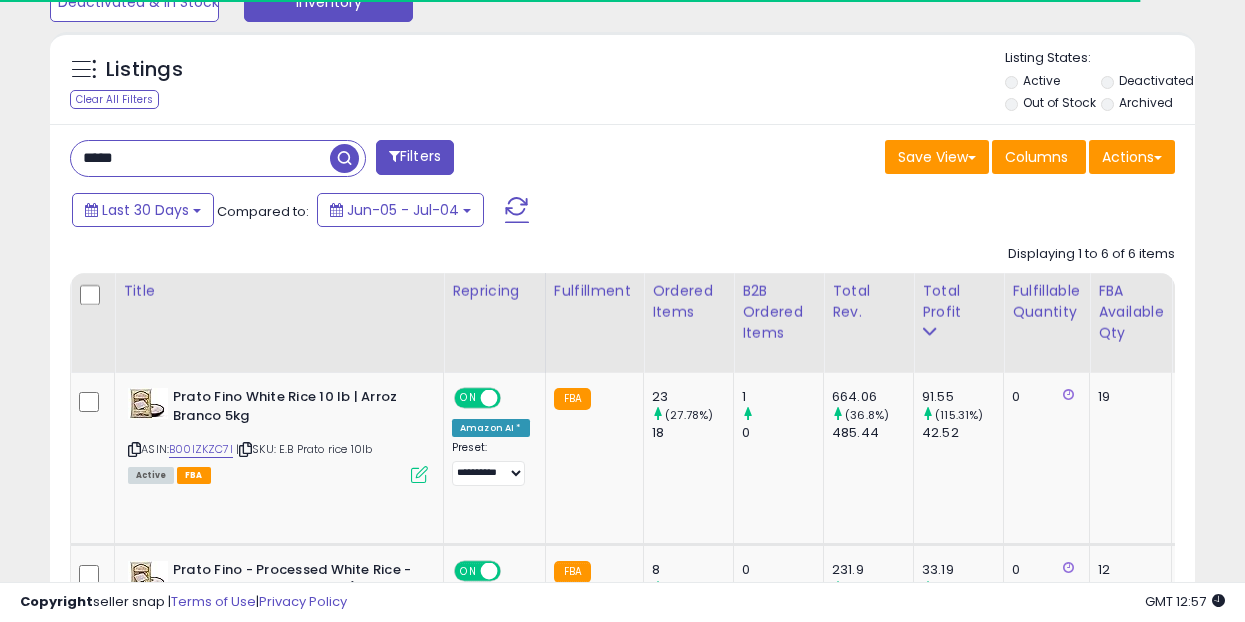 click on "*****" at bounding box center (200, 158) 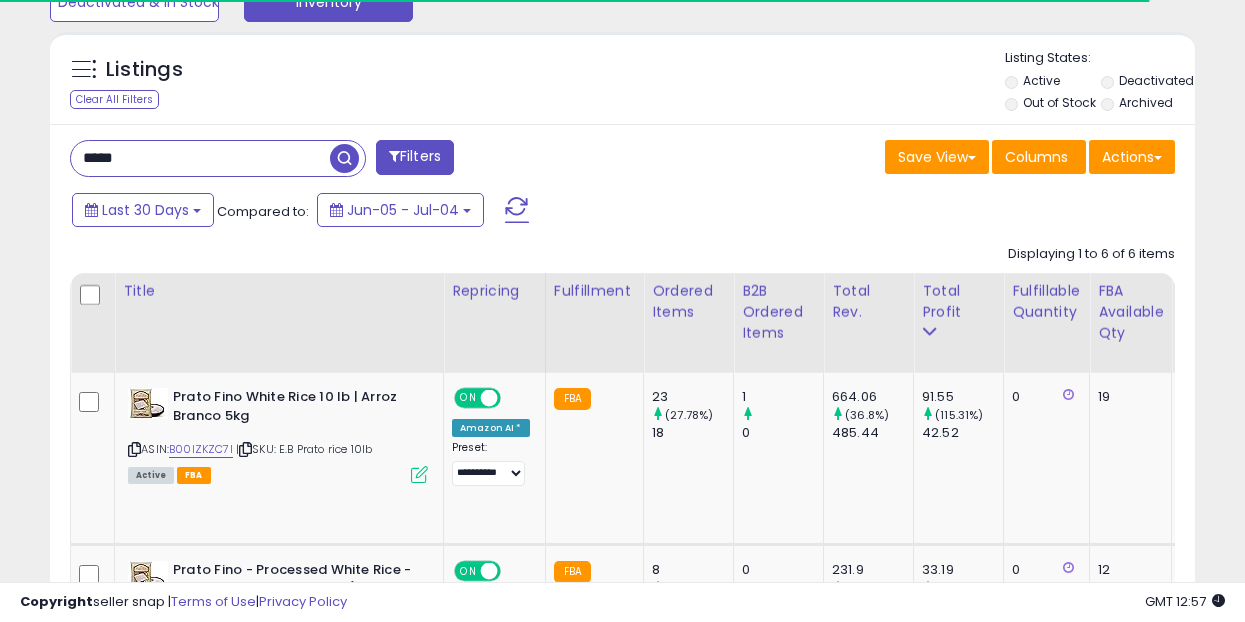 click on "*****" at bounding box center (200, 158) 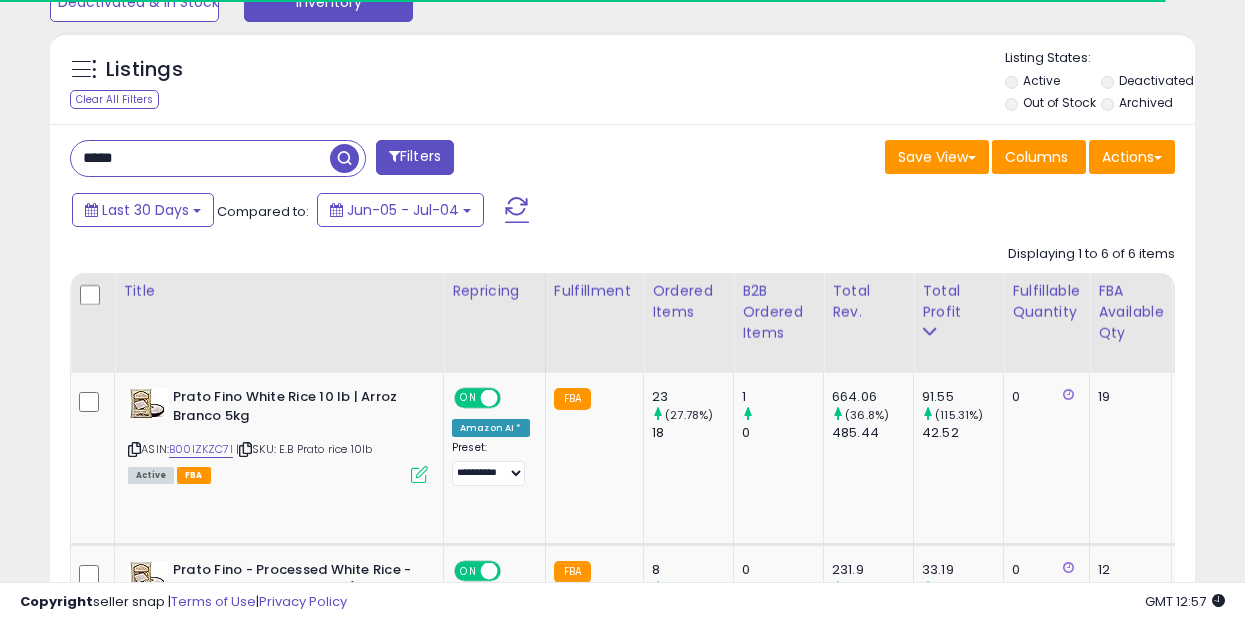 paste on "**********" 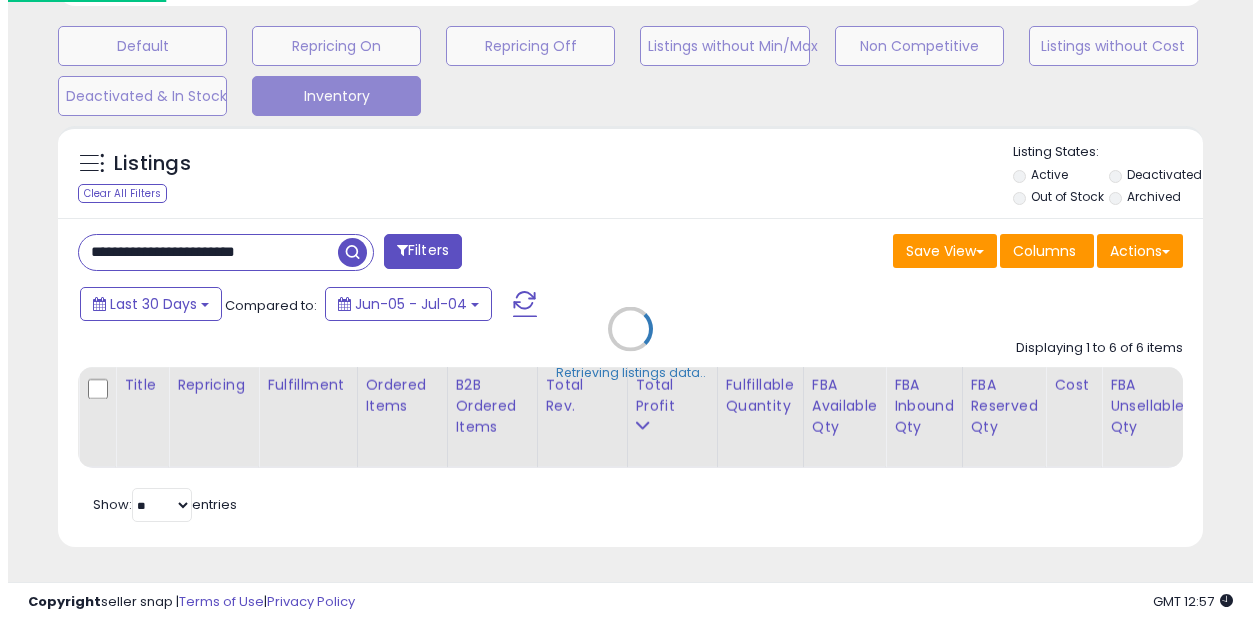 scroll, scrollTop: 619, scrollLeft: 0, axis: vertical 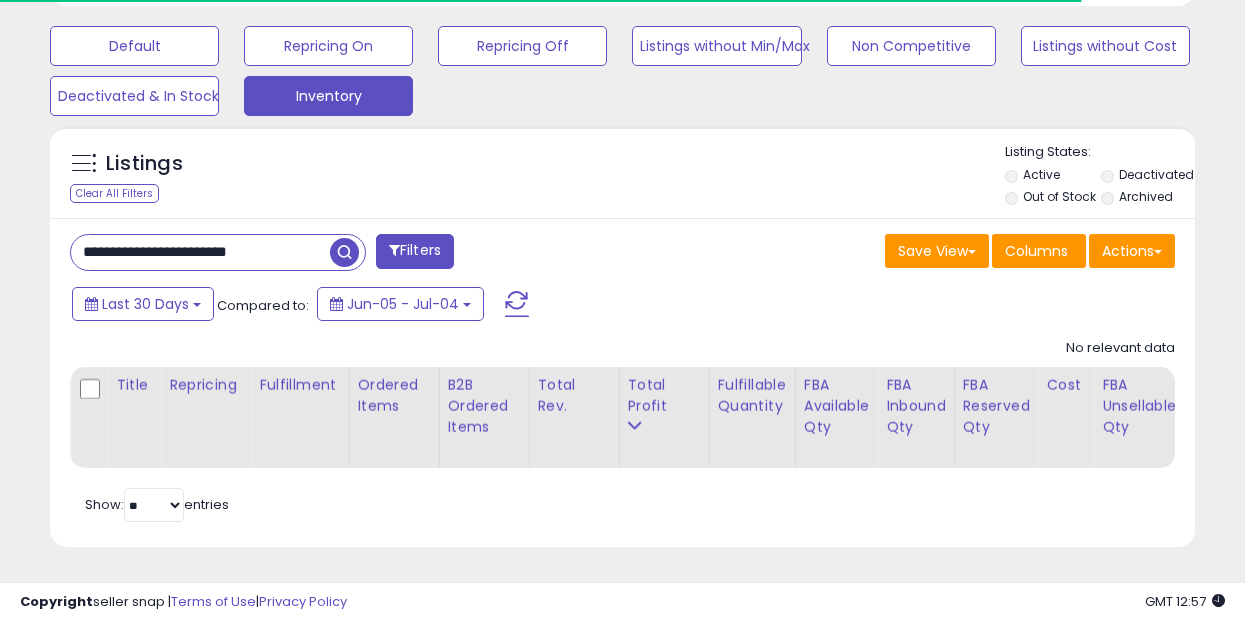 click on "**********" at bounding box center (200, 252) 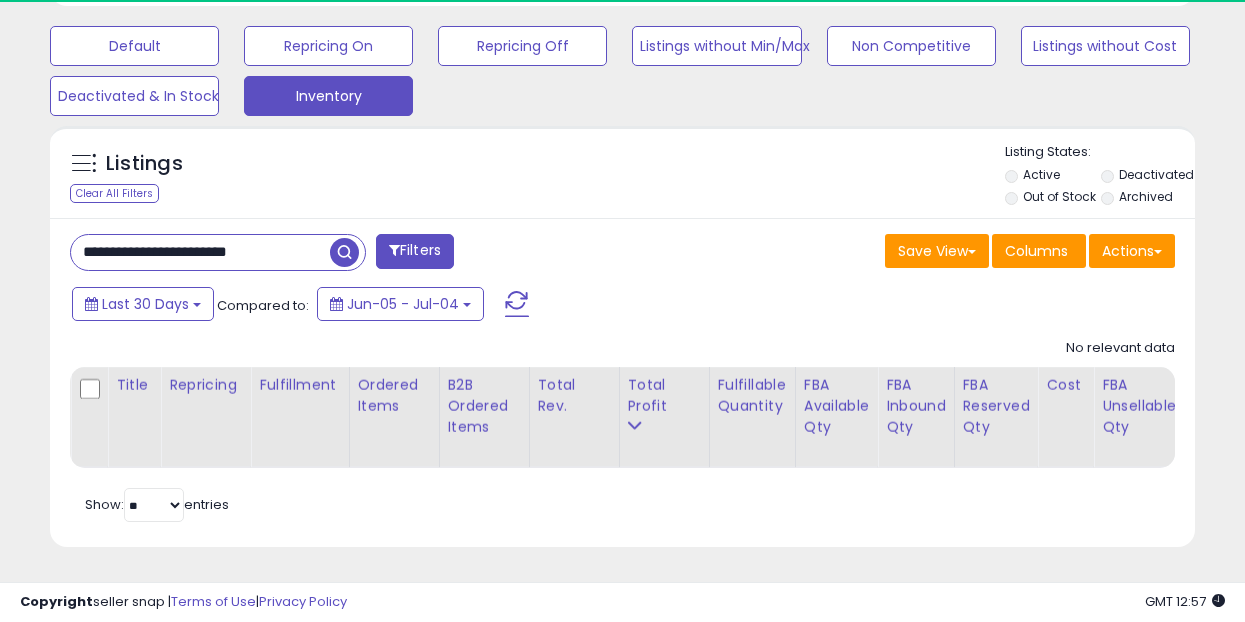 scroll, scrollTop: 999590, scrollLeft: 999338, axis: both 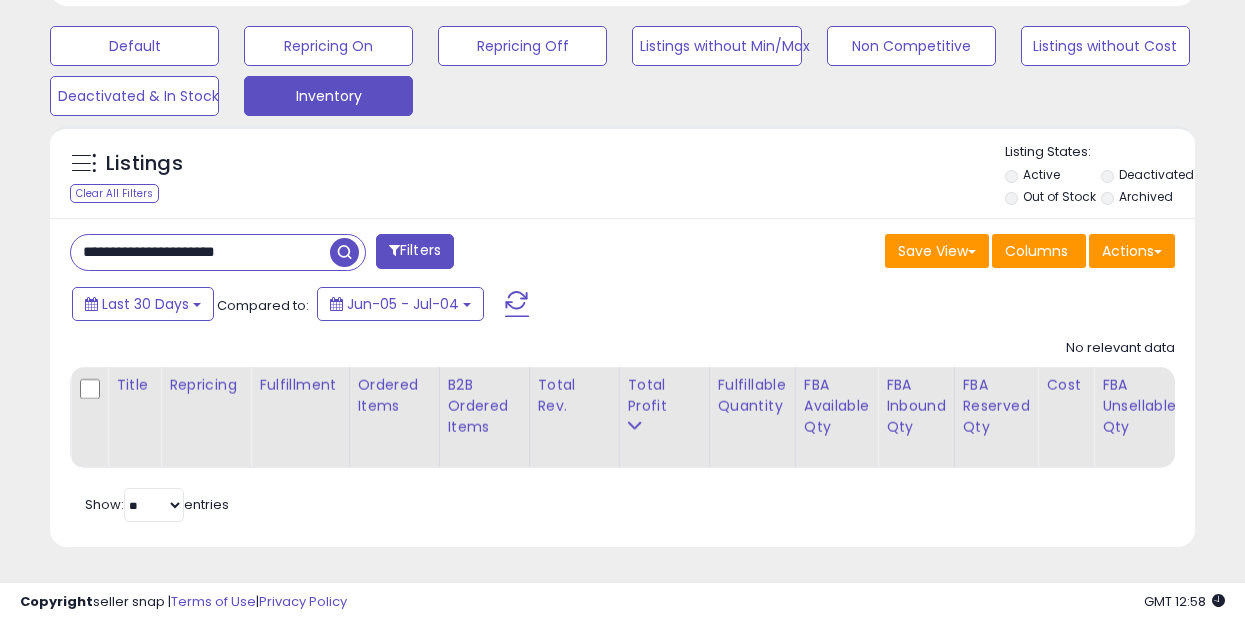 click on "**********" at bounding box center (200, 252) 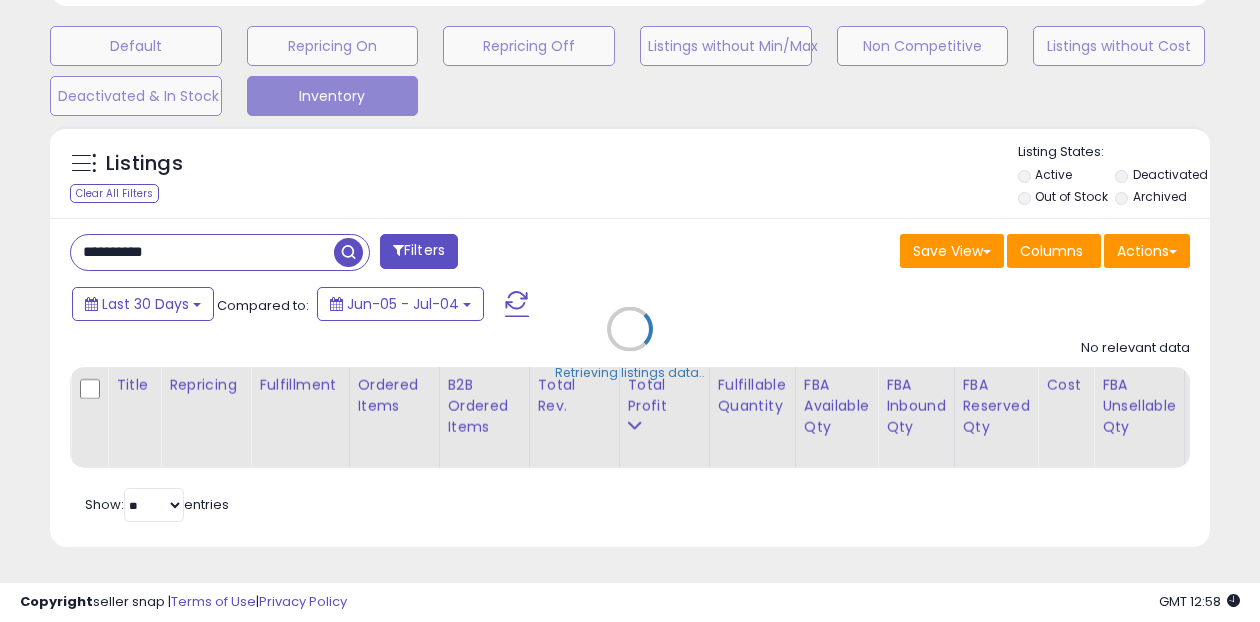scroll, scrollTop: 999590, scrollLeft: 999329, axis: both 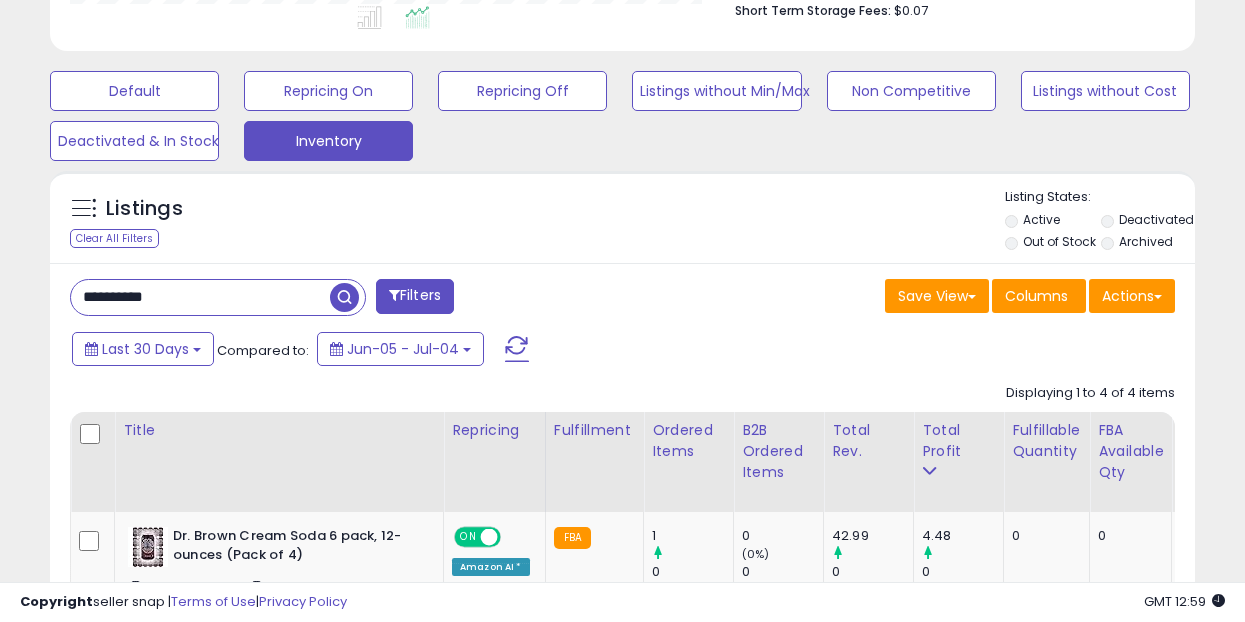 click on "**********" at bounding box center [200, 297] 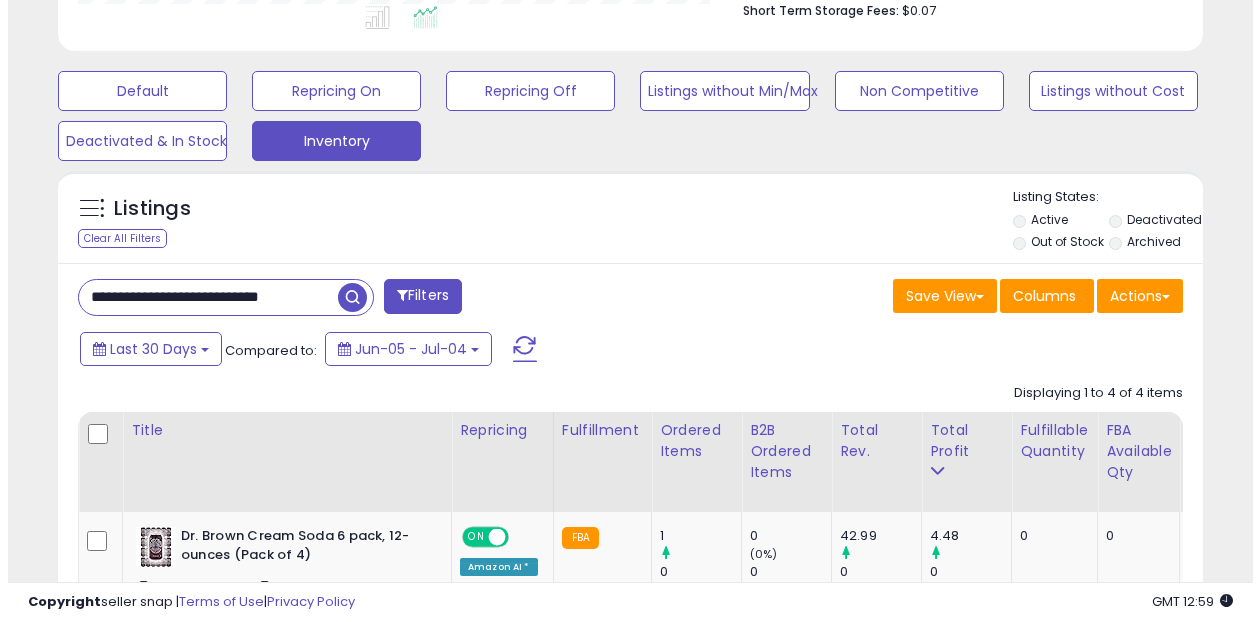 scroll, scrollTop: 0, scrollLeft: 5, axis: horizontal 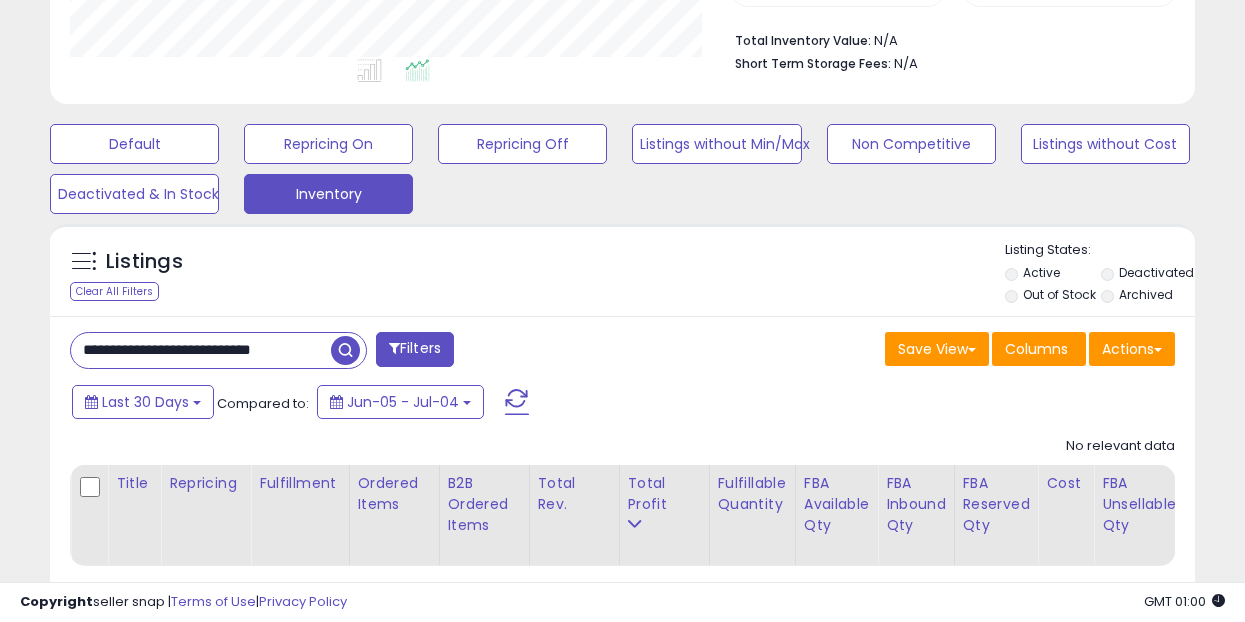 click on "**********" at bounding box center (201, 350) 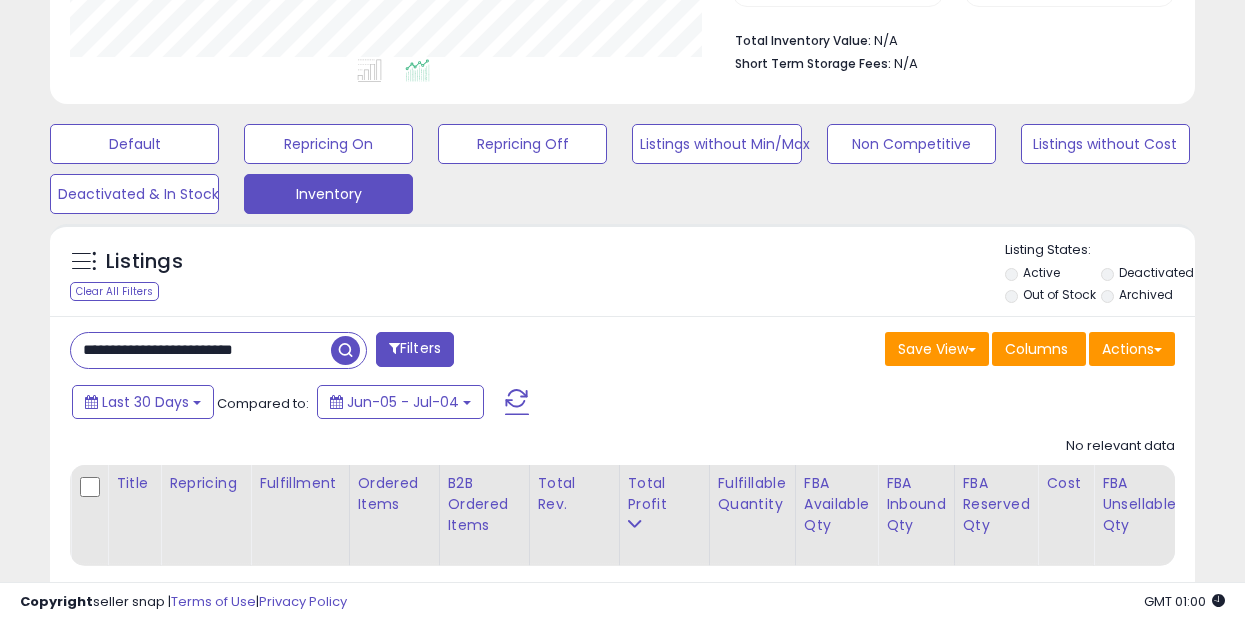 scroll, scrollTop: 0, scrollLeft: 0, axis: both 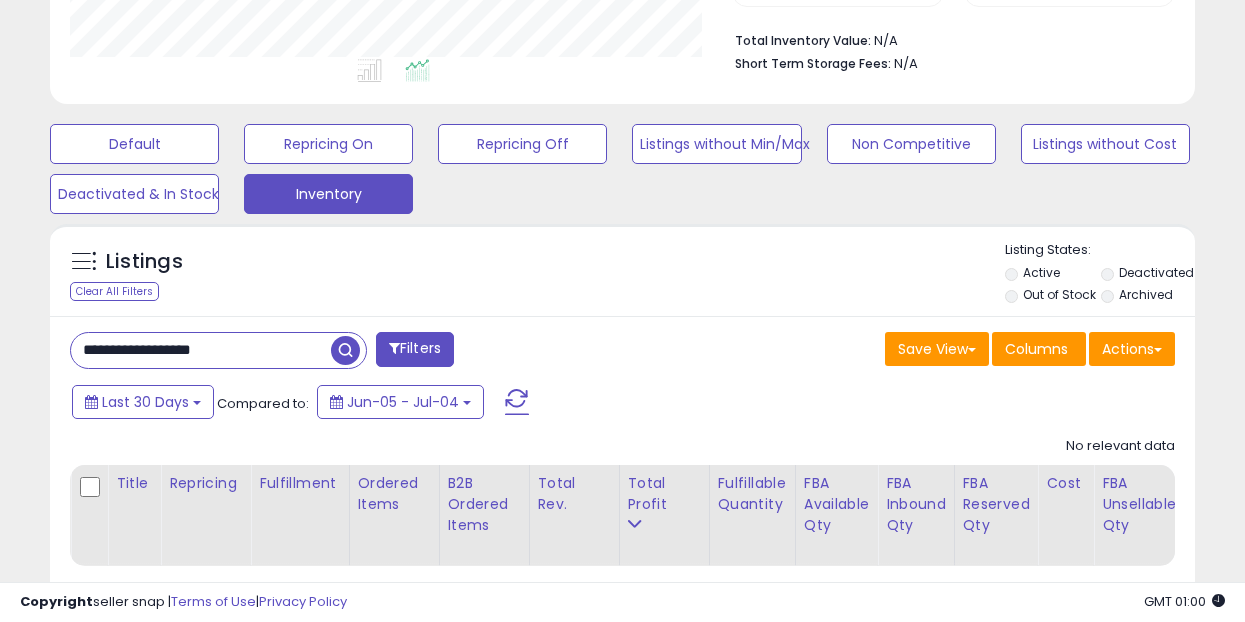 type on "**********" 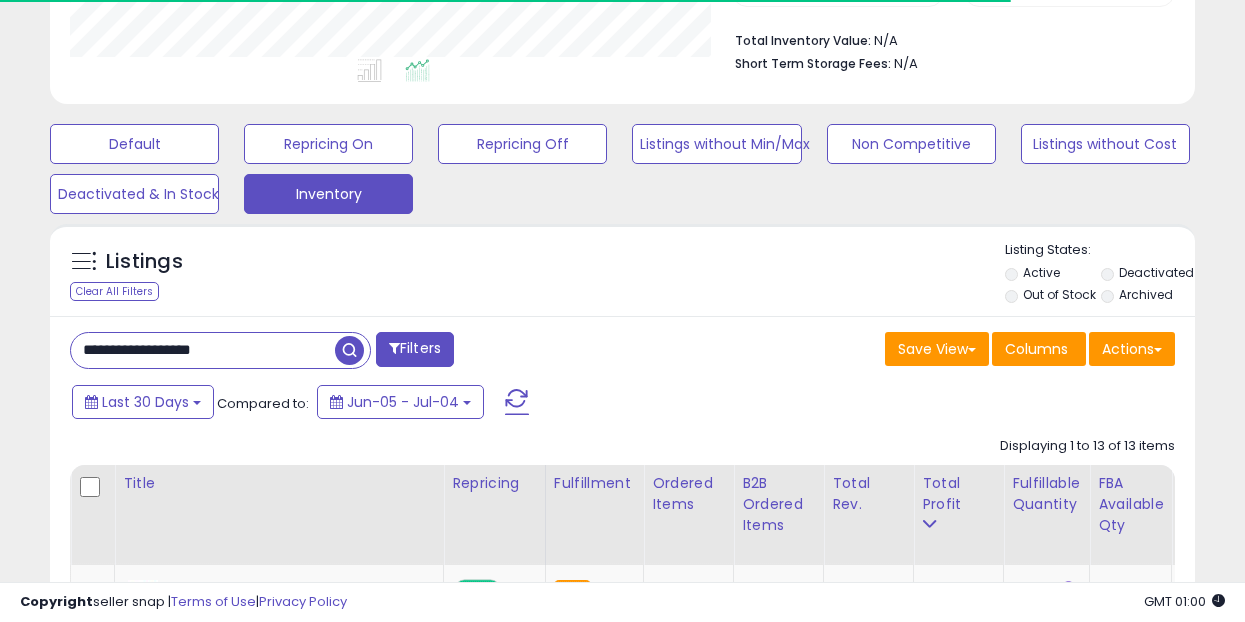 scroll, scrollTop: 410, scrollLeft: 662, axis: both 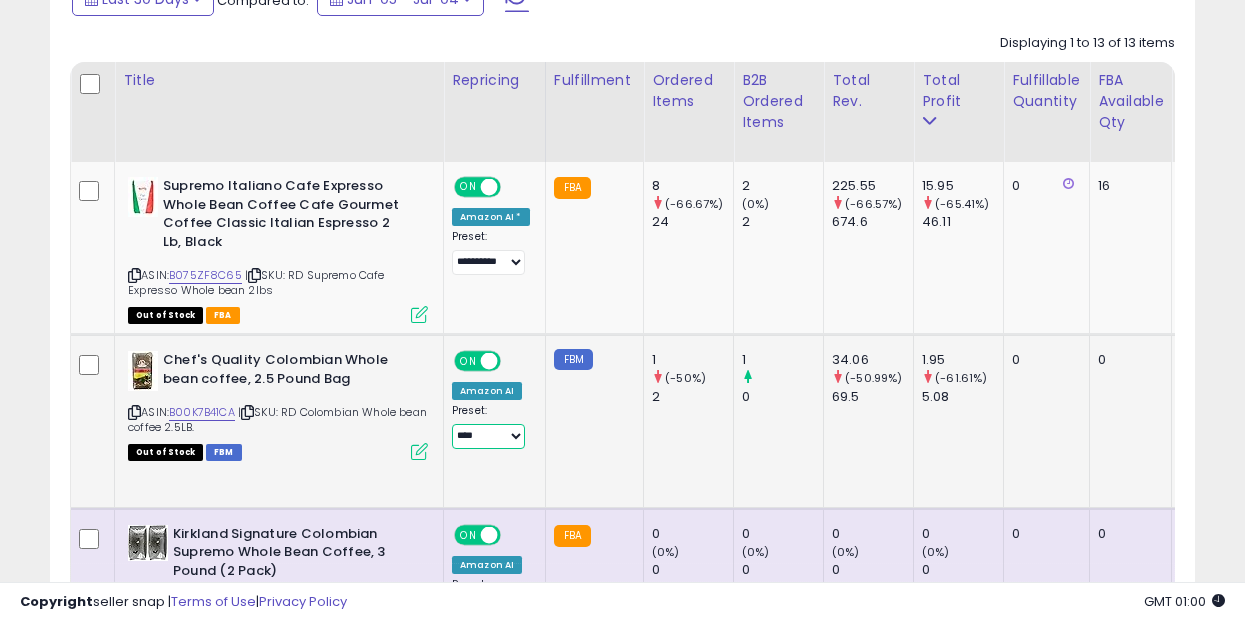 click on "**********" at bounding box center (488, 436) 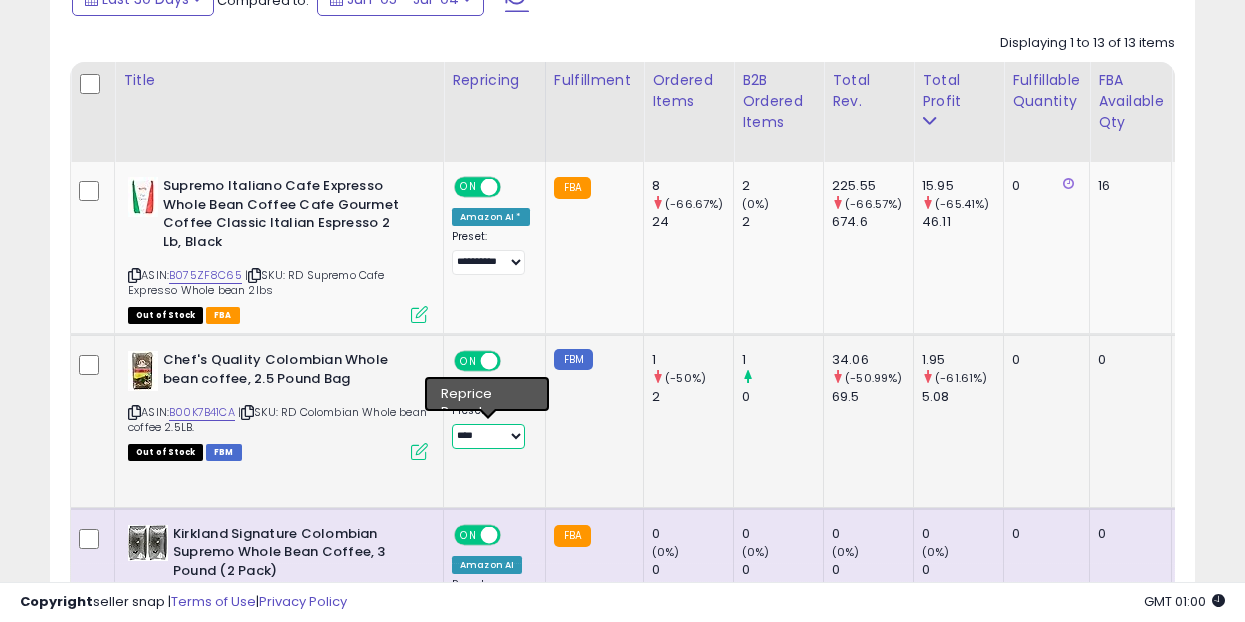 select on "**********" 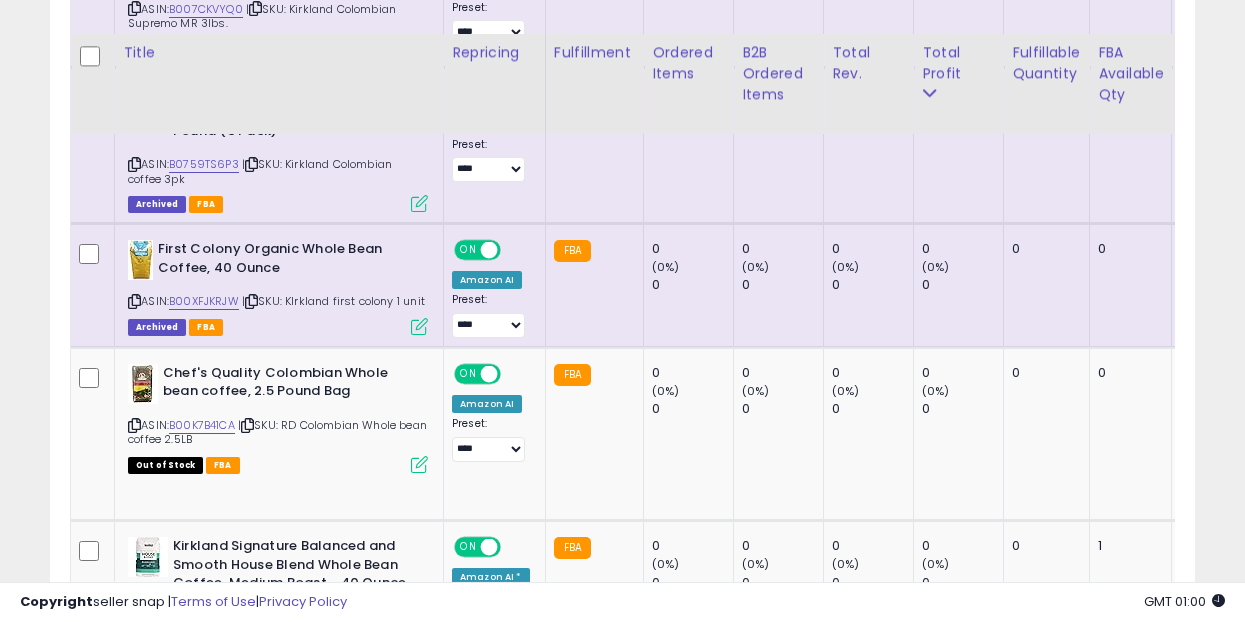scroll, scrollTop: 1958, scrollLeft: 0, axis: vertical 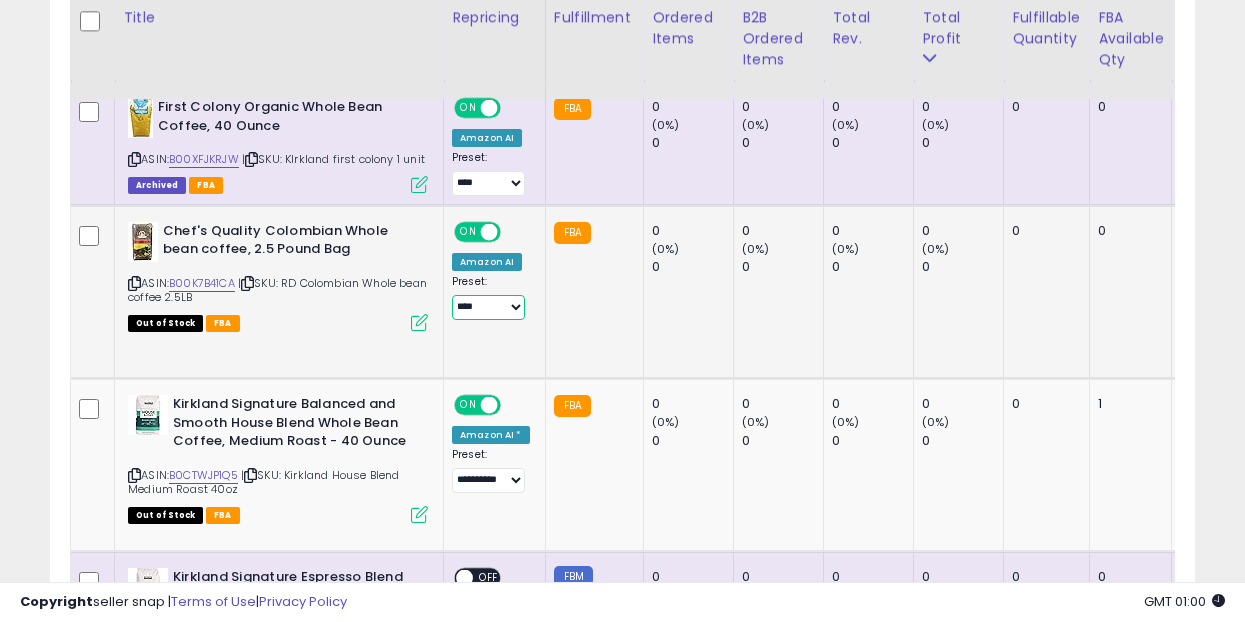 click on "**********" at bounding box center [488, 307] 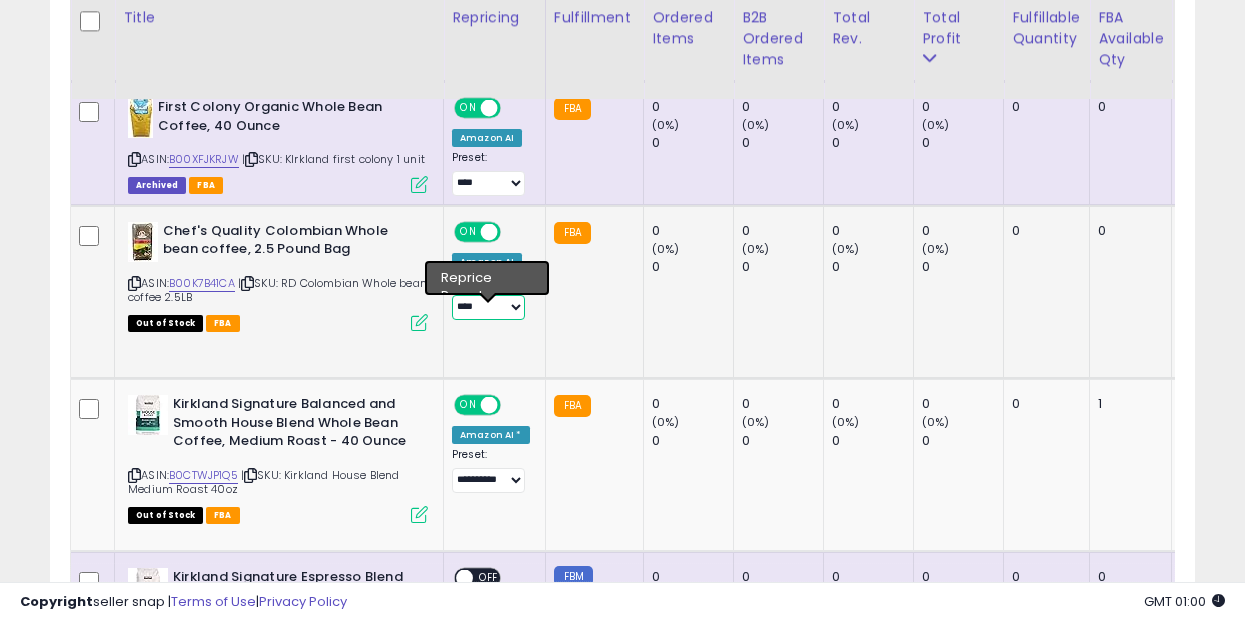 select on "**********" 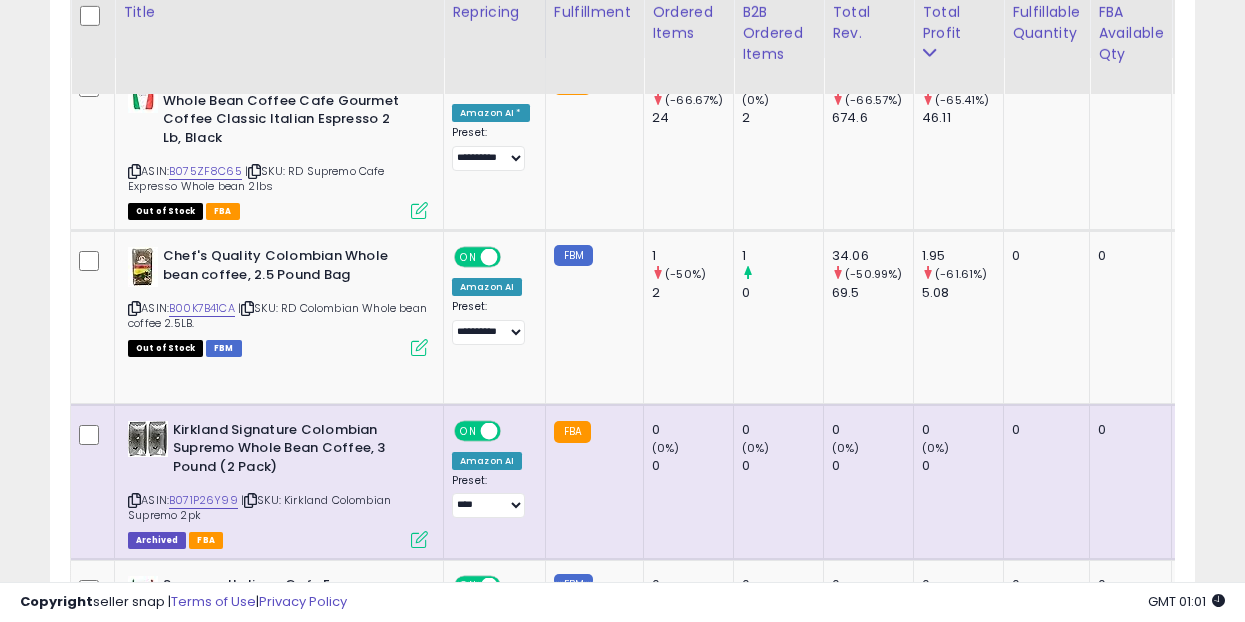 scroll, scrollTop: 995, scrollLeft: 0, axis: vertical 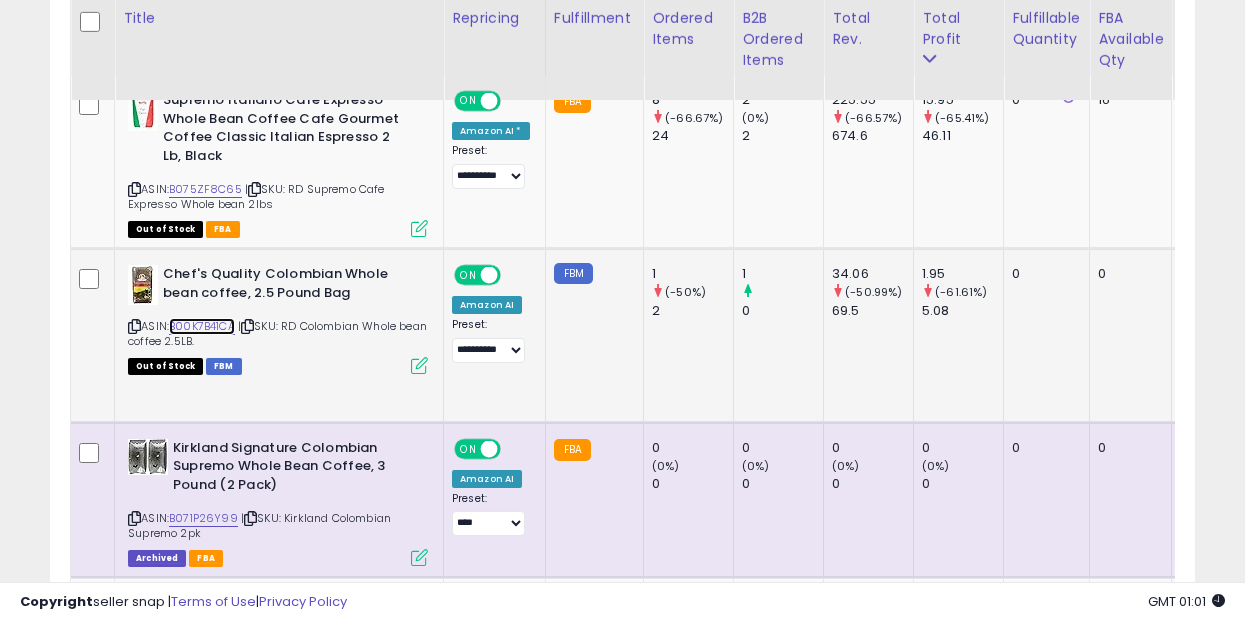 click on "B00K7B41CA" at bounding box center [202, 326] 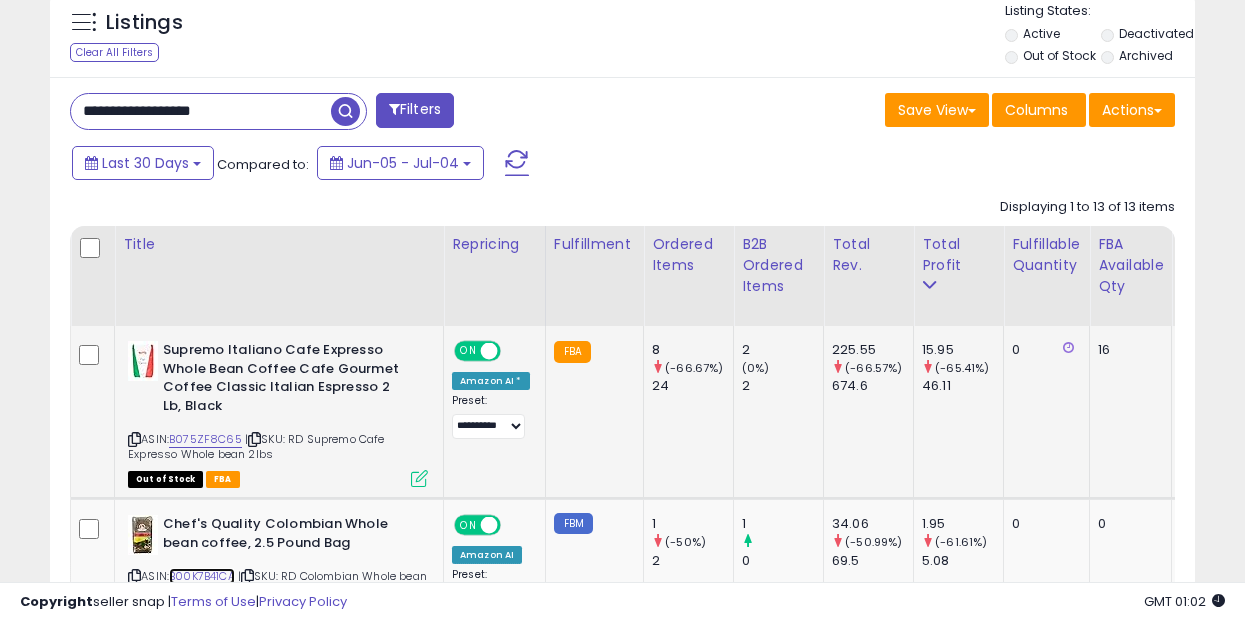 scroll, scrollTop: 690, scrollLeft: 0, axis: vertical 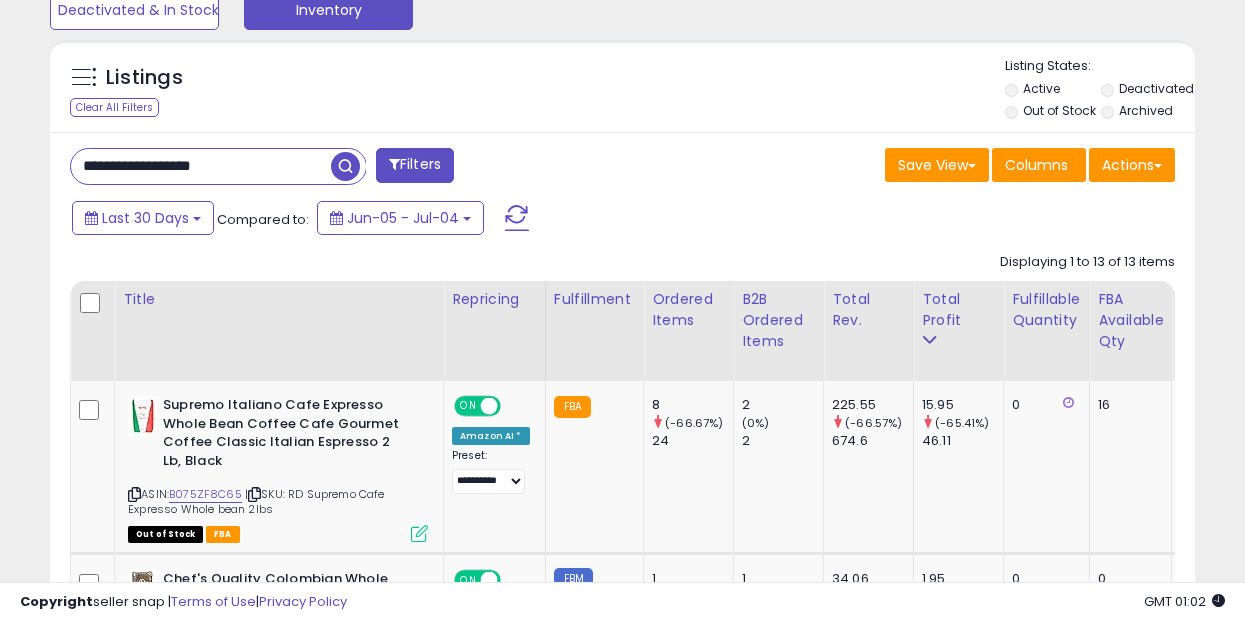 click on "**********" at bounding box center (201, 166) 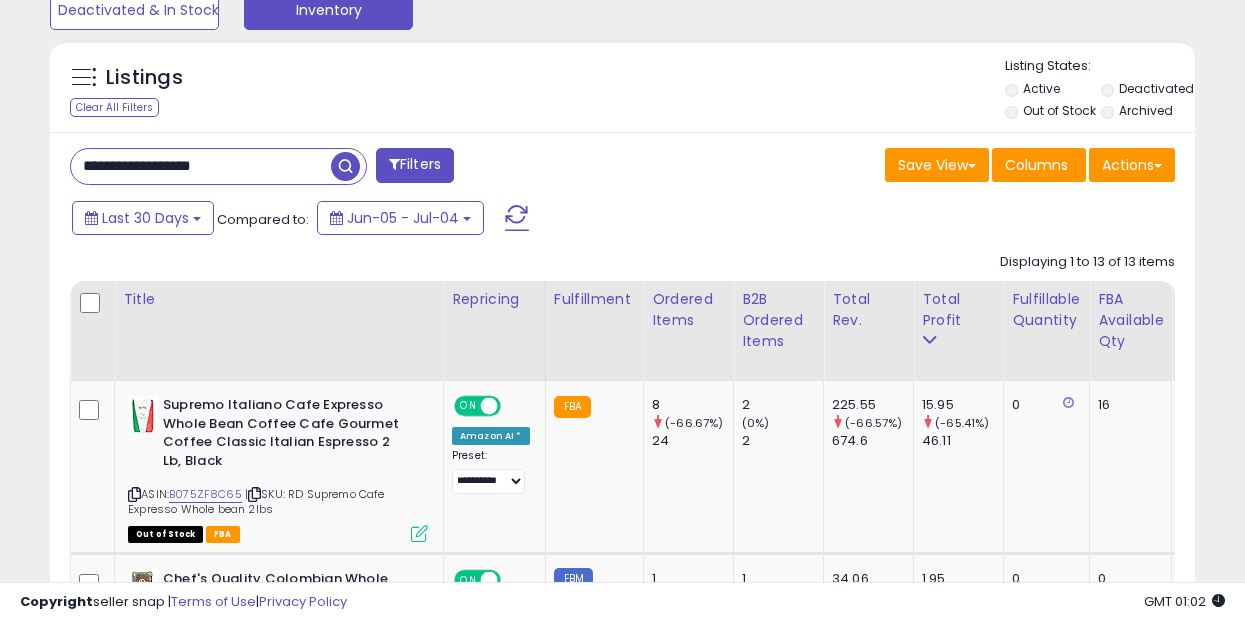 click on "**********" at bounding box center [201, 166] 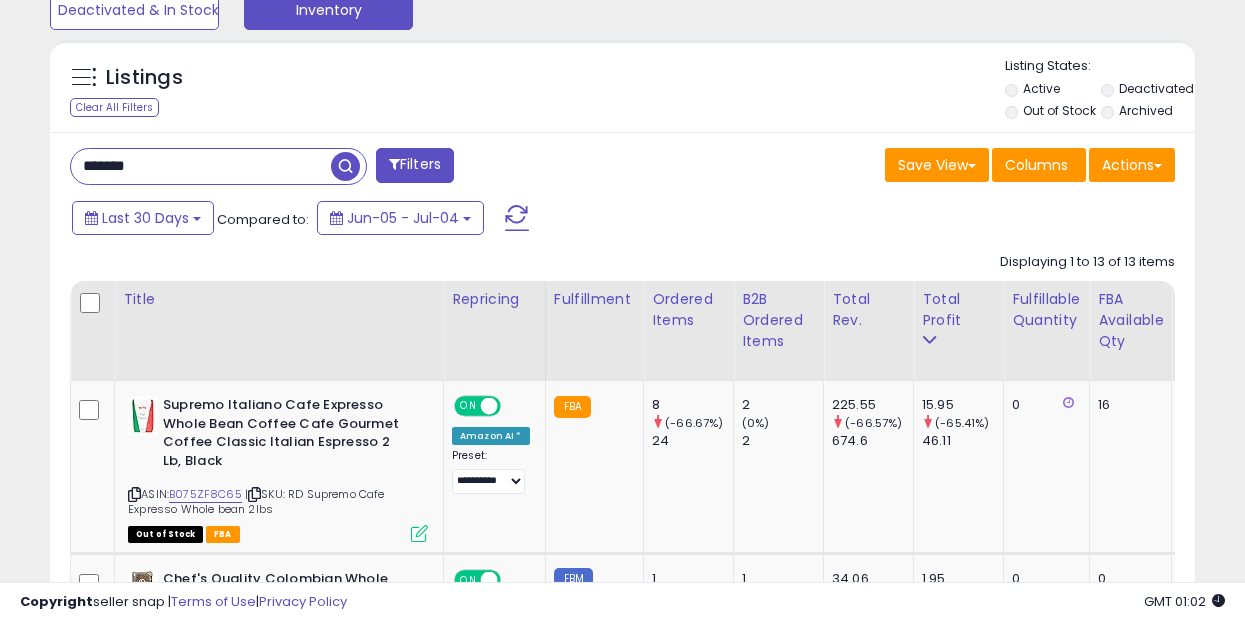 type on "*******" 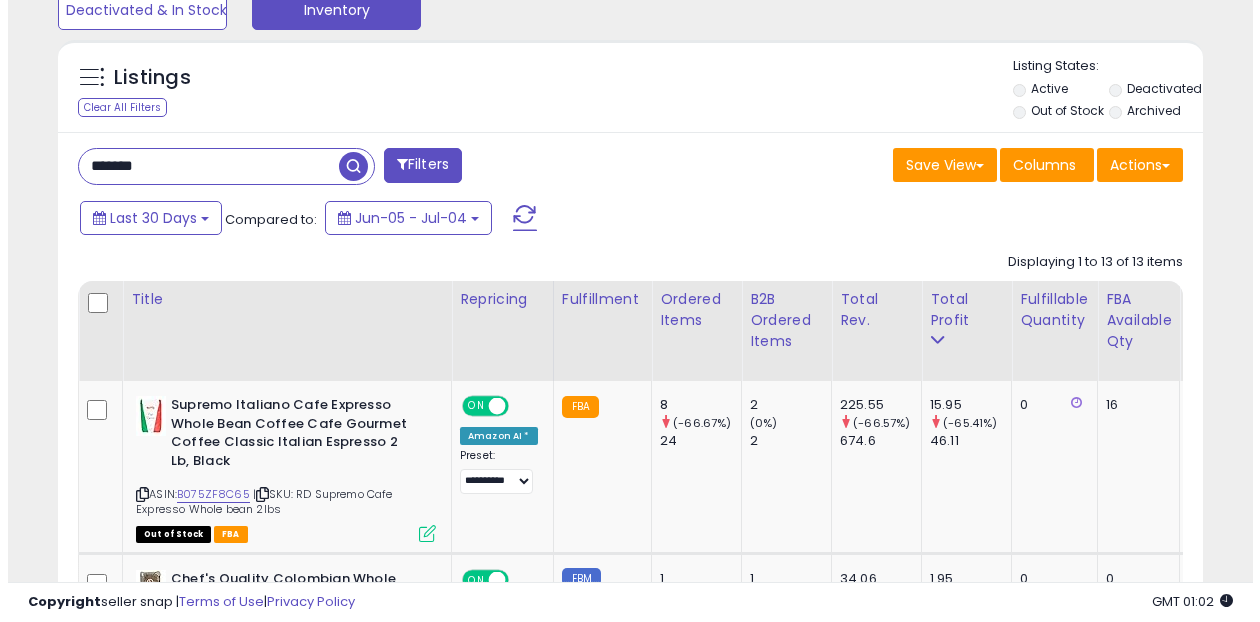 scroll, scrollTop: 619, scrollLeft: 0, axis: vertical 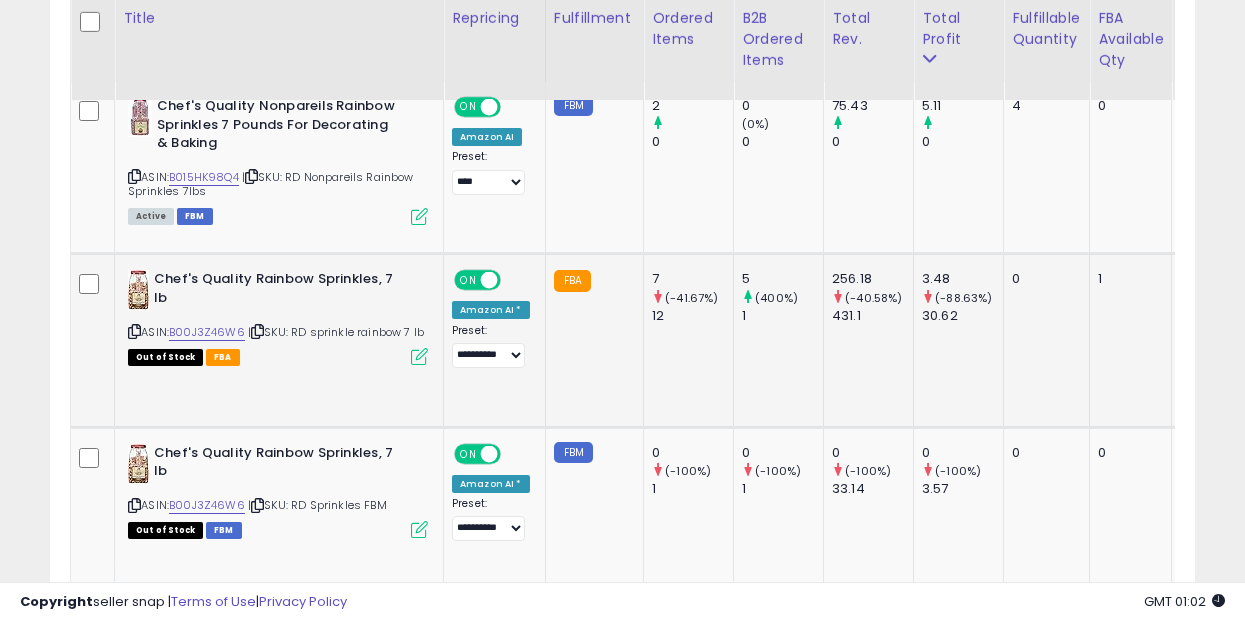 click at bounding box center (419, 356) 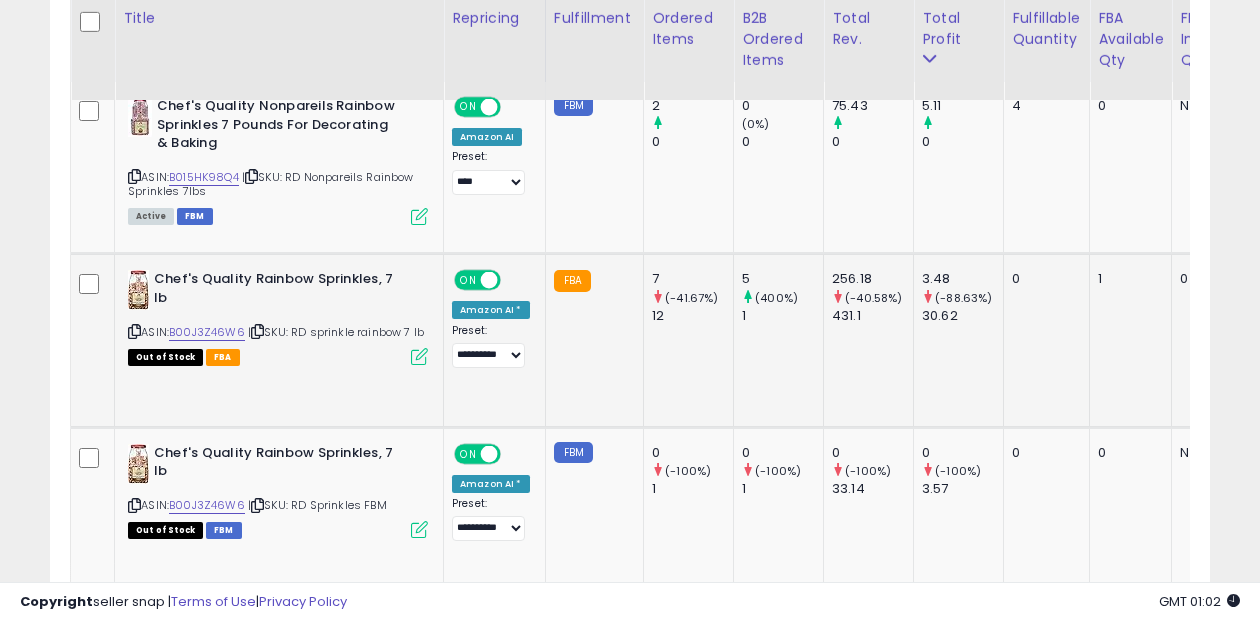 scroll, scrollTop: 999590, scrollLeft: 999329, axis: both 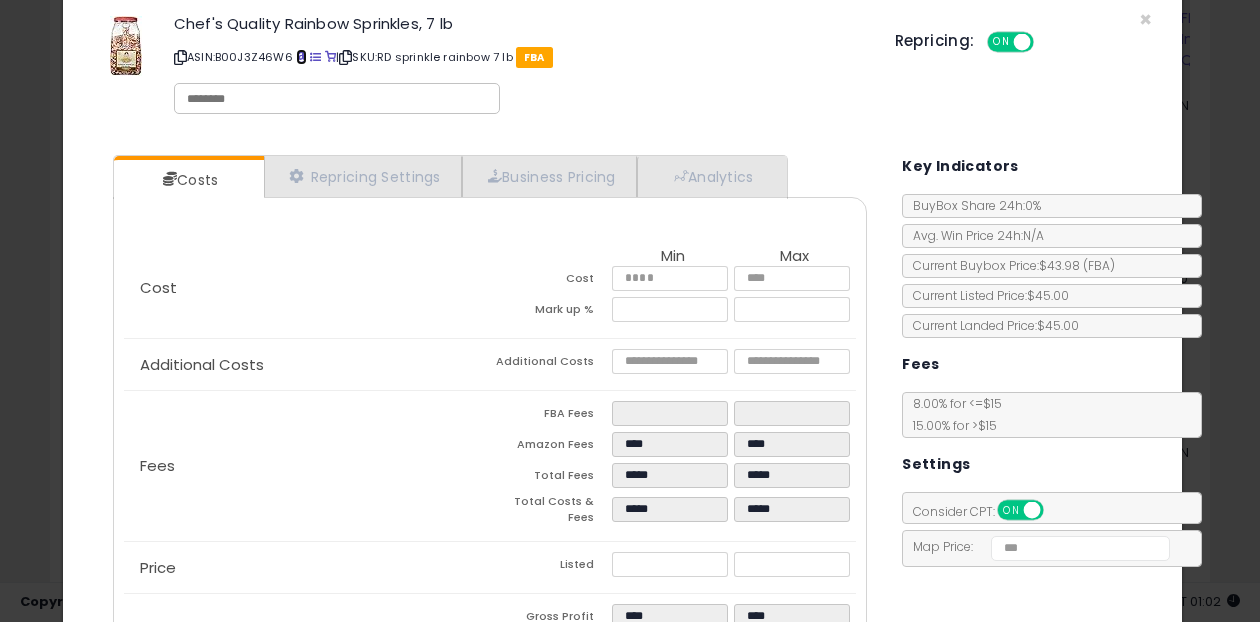 click at bounding box center (301, 57) 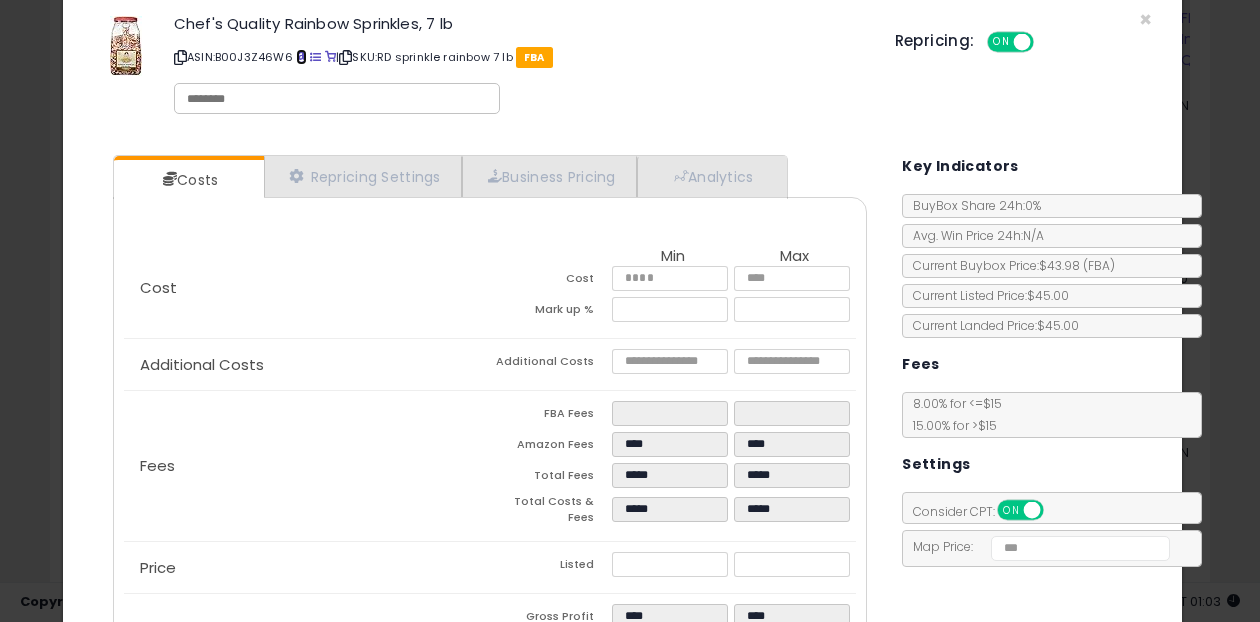 scroll, scrollTop: 99, scrollLeft: 0, axis: vertical 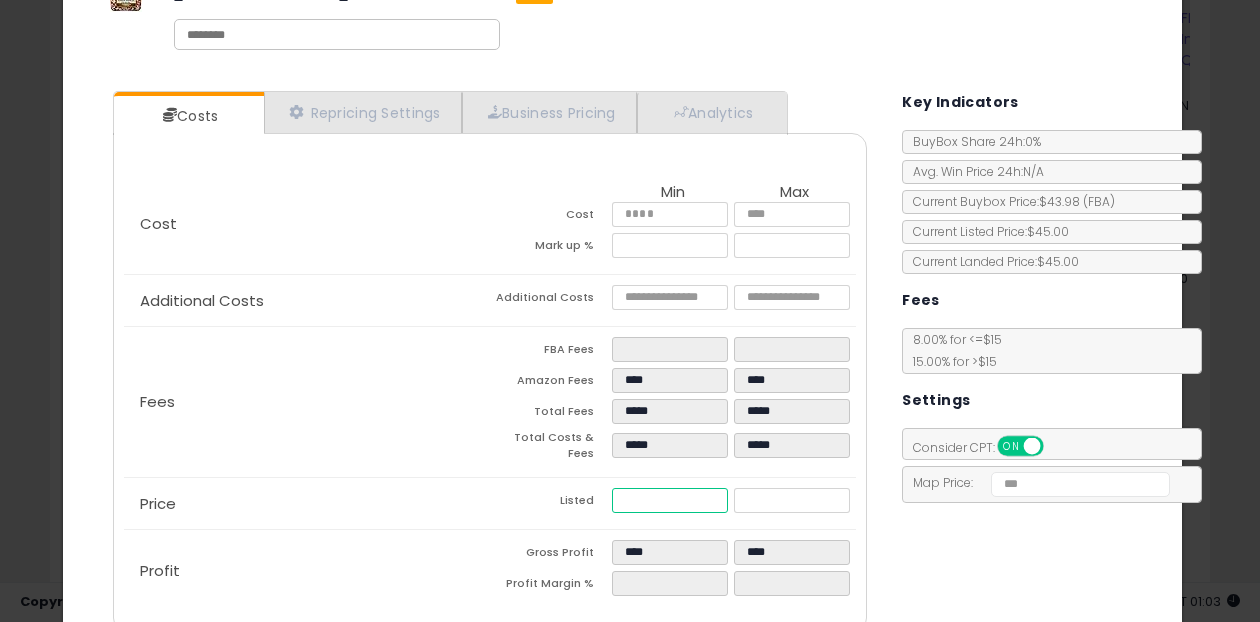 type on "*****" 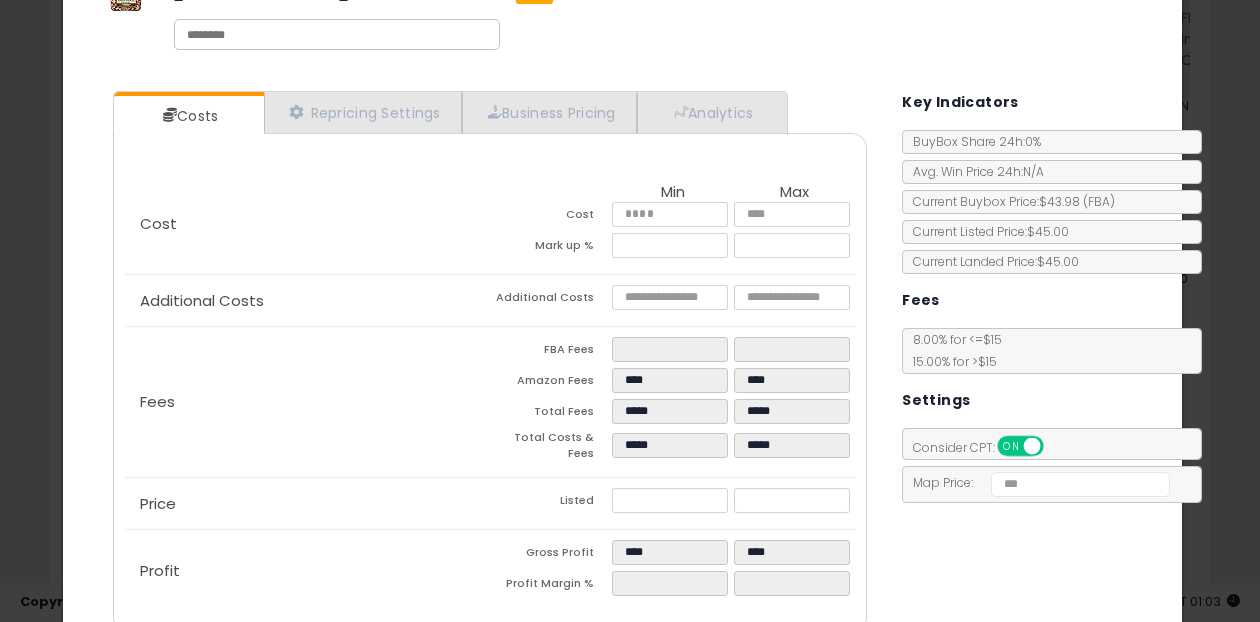 click on "Costs
Repricing Settings
Business Pricing
Analytics
Cost" at bounding box center [622, 364] 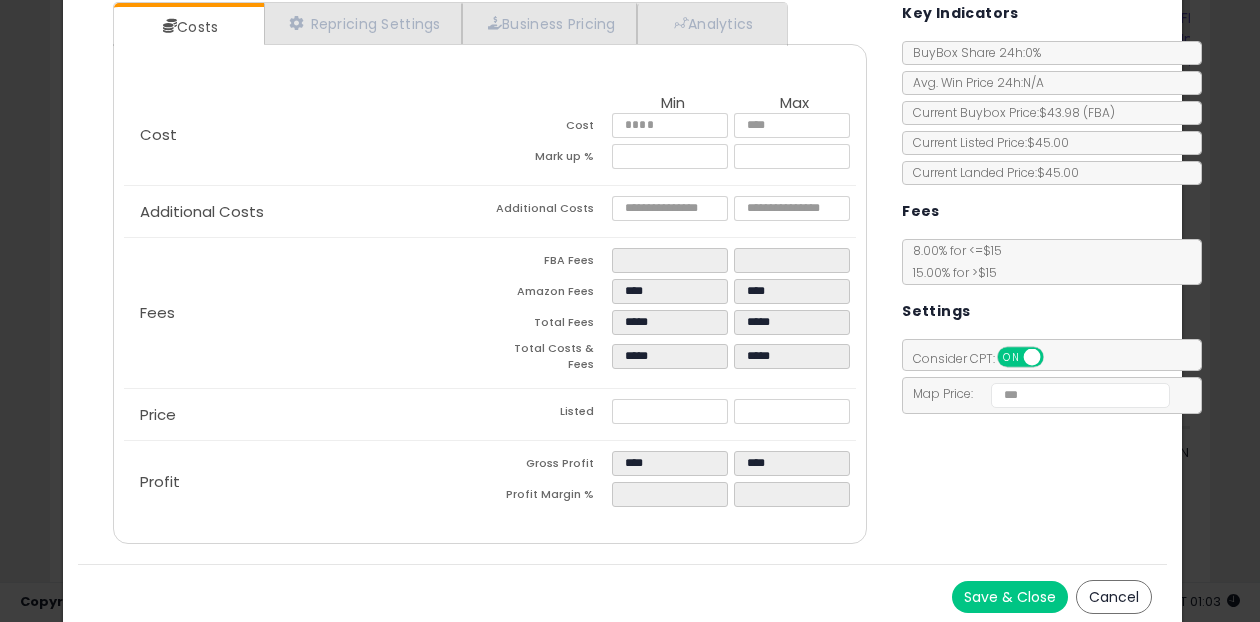 click on "Save & Close" at bounding box center (1010, 597) 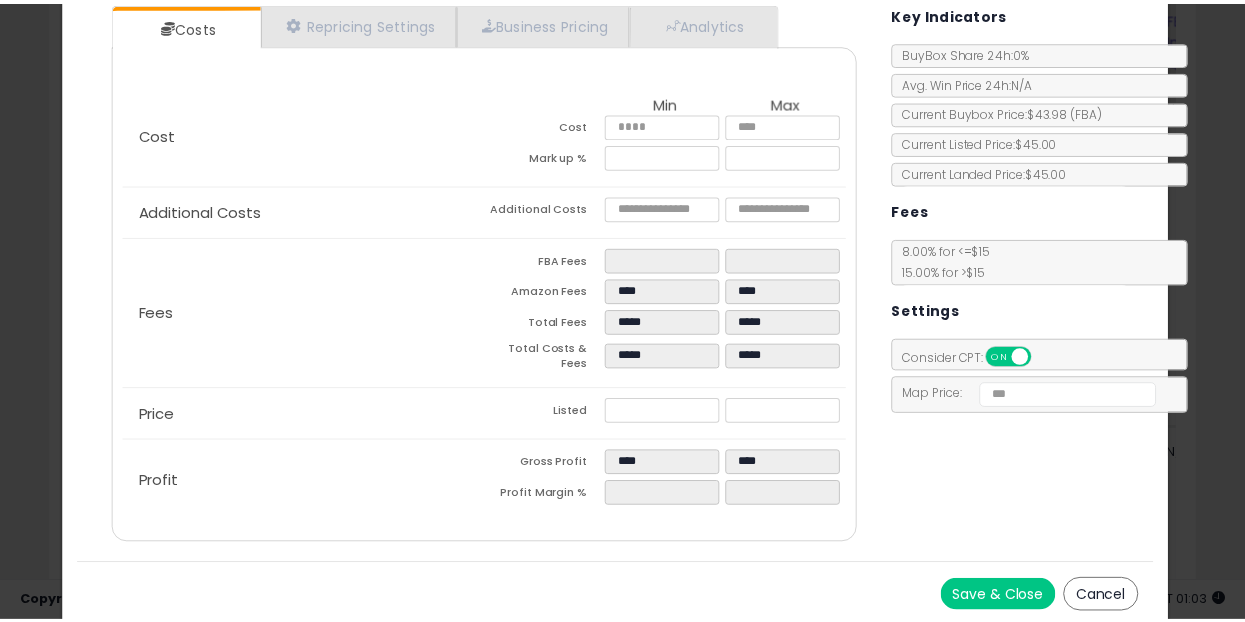 scroll, scrollTop: 0, scrollLeft: 0, axis: both 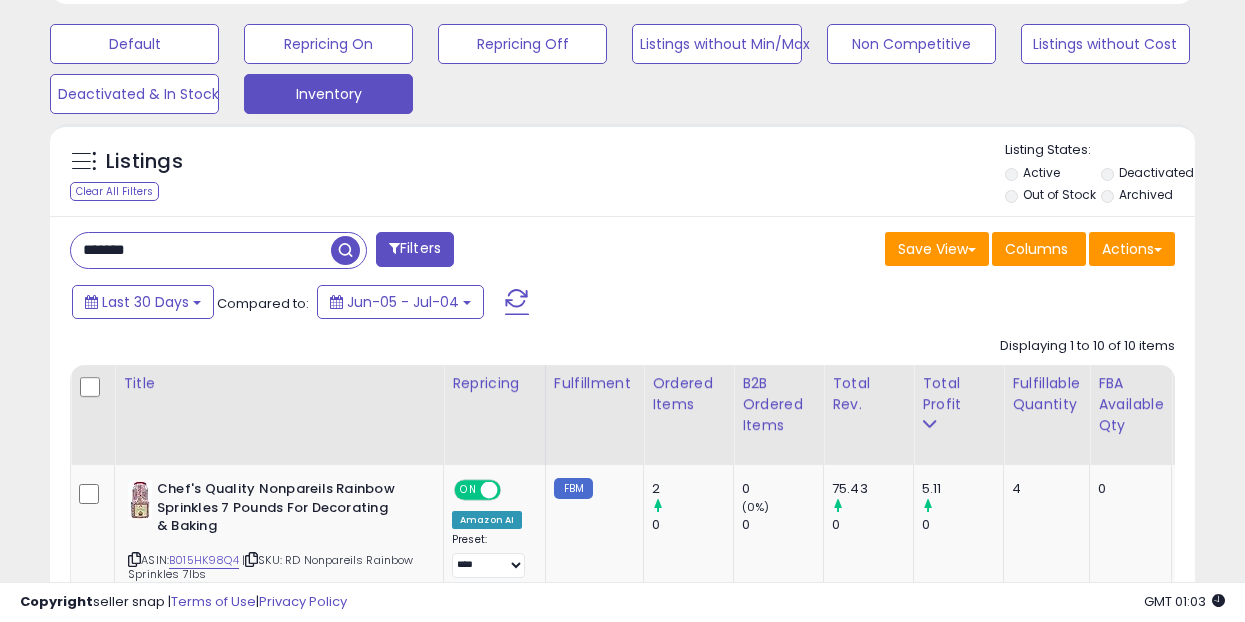 click on "*******" at bounding box center [201, 250] 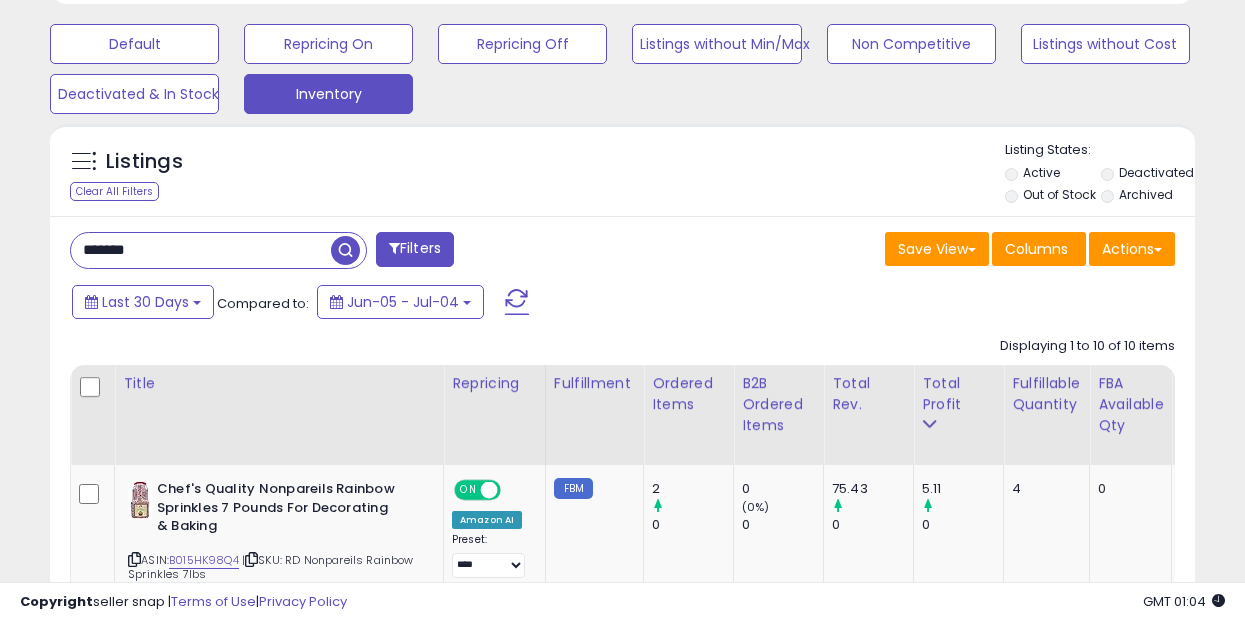 paste on "**********" 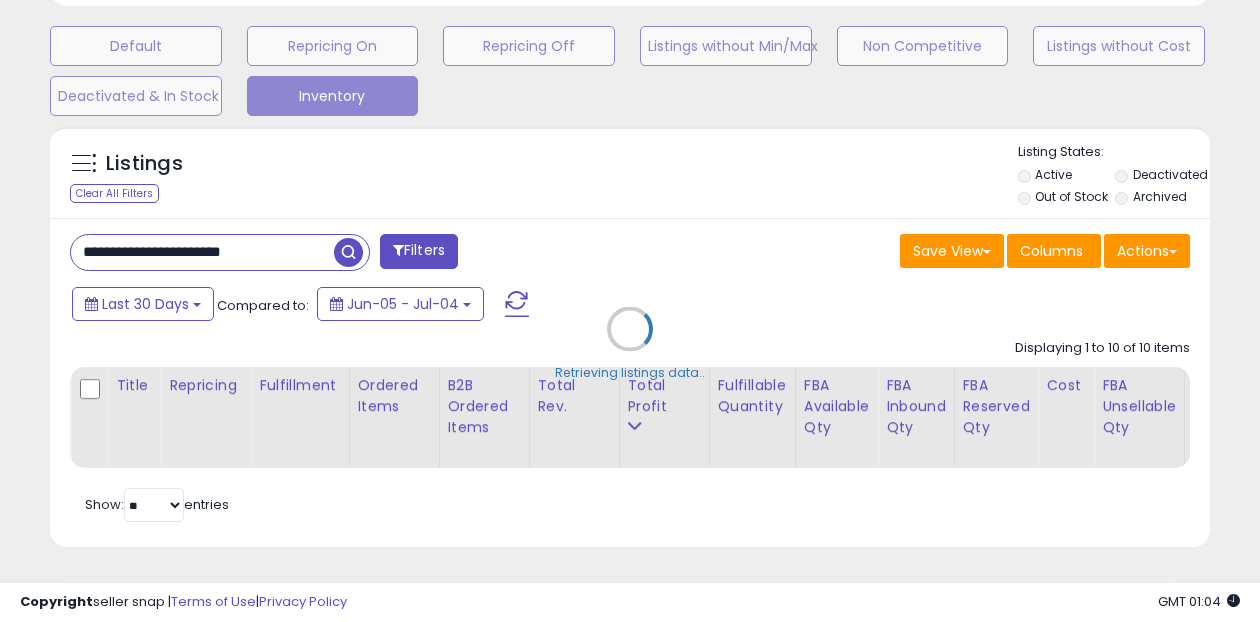 scroll, scrollTop: 999590, scrollLeft: 999329, axis: both 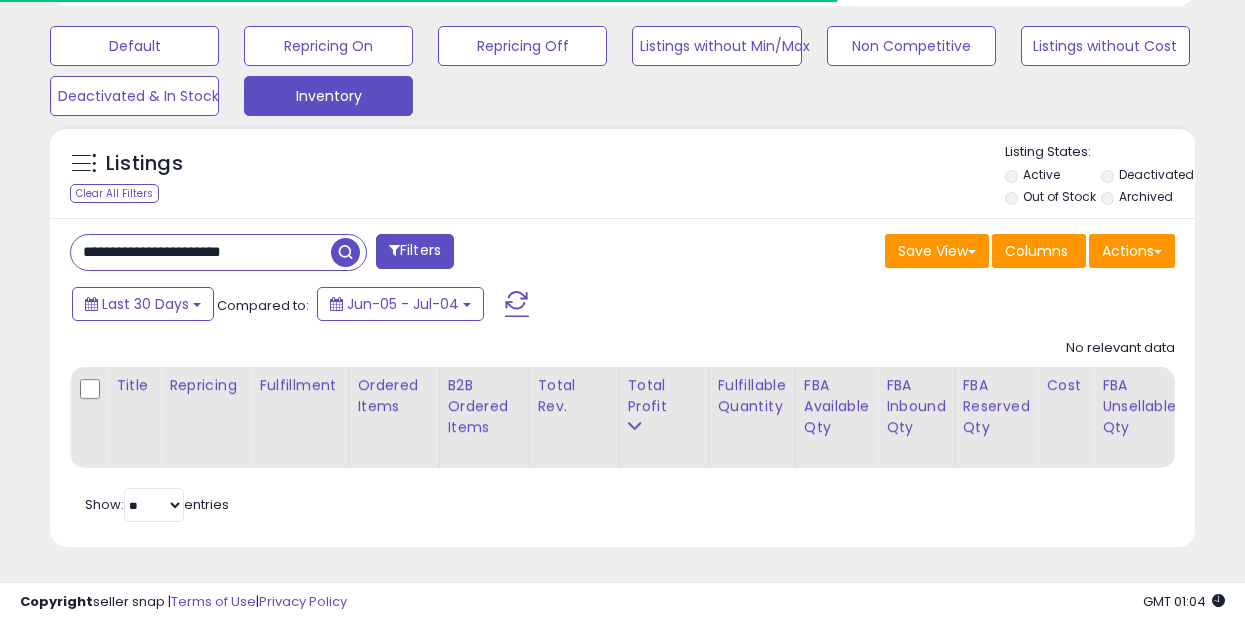click on "**********" at bounding box center [201, 252] 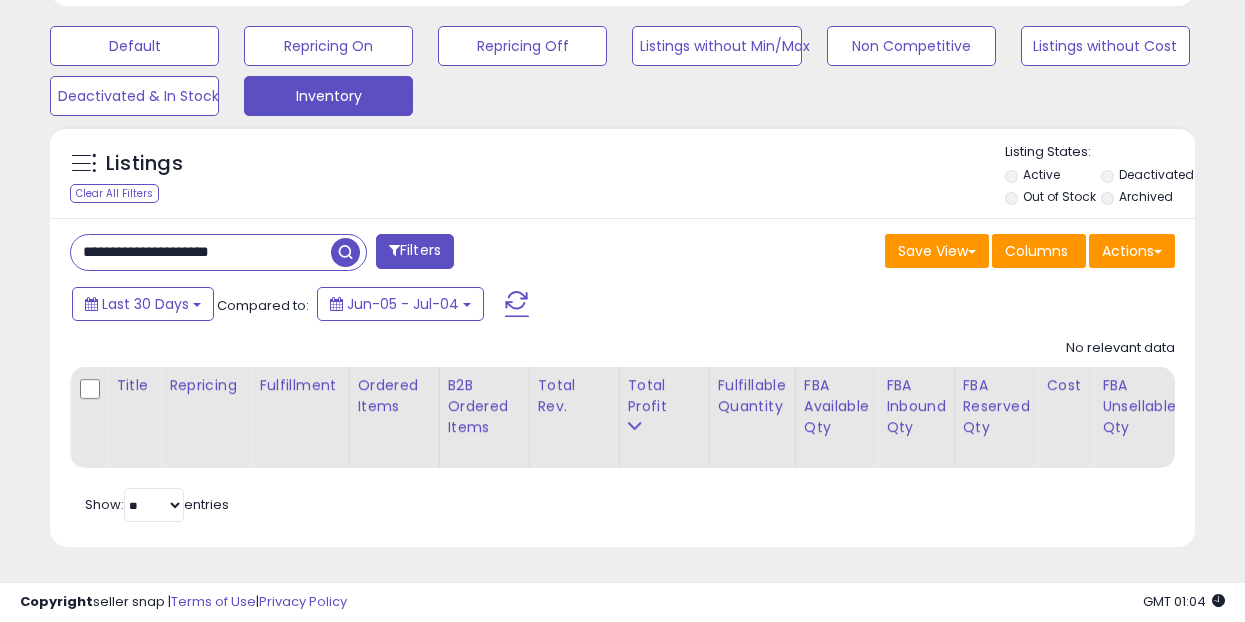 scroll, scrollTop: 999590, scrollLeft: 999338, axis: both 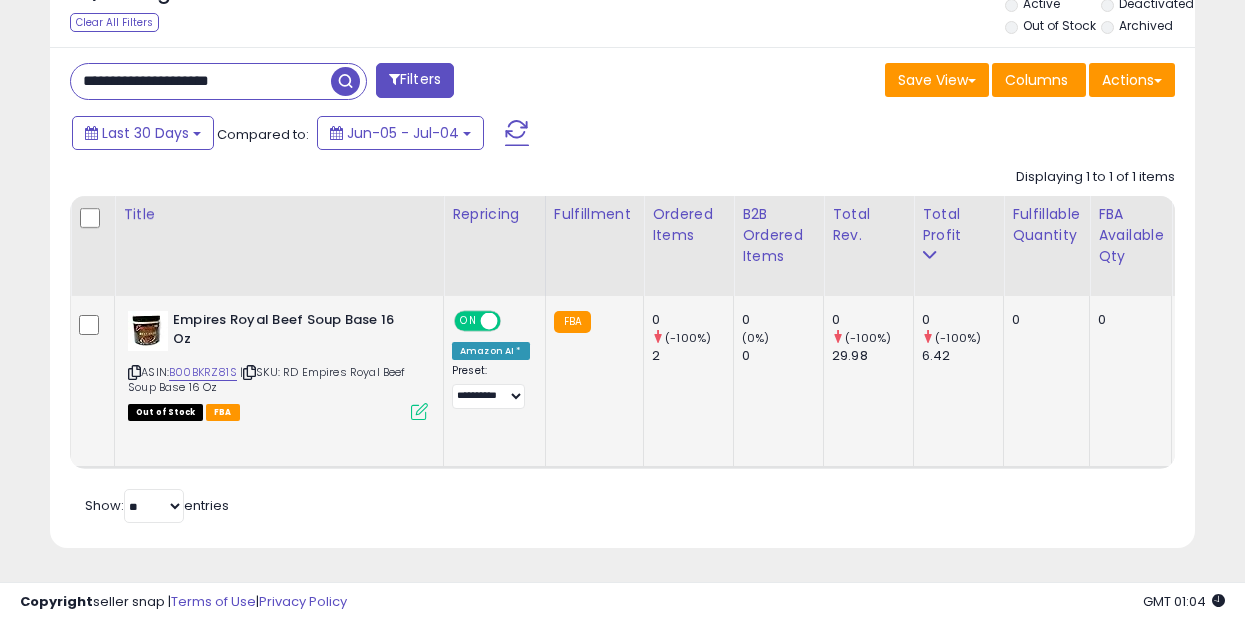 click at bounding box center [419, 411] 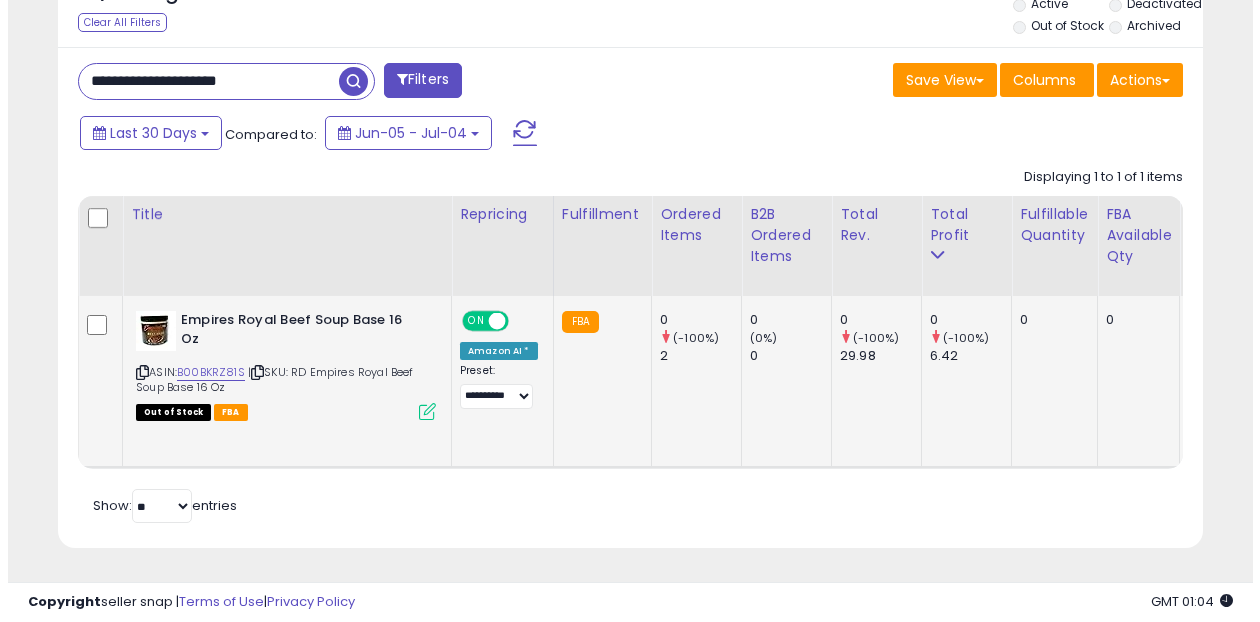 scroll, scrollTop: 999590, scrollLeft: 999329, axis: both 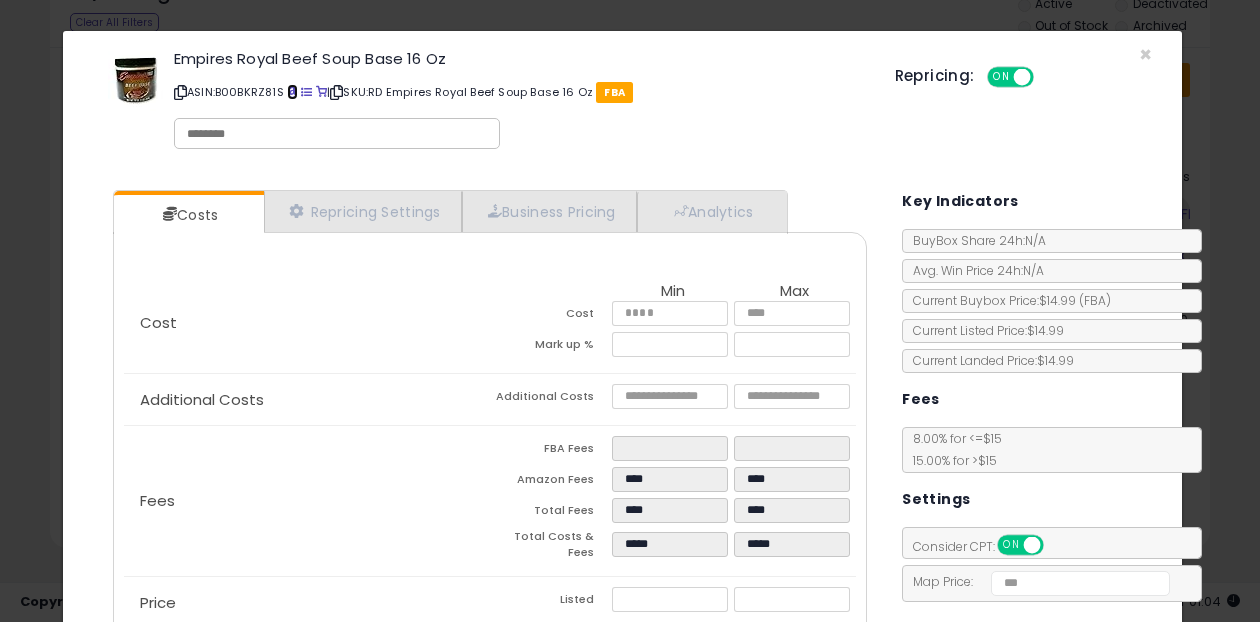 click at bounding box center (292, 92) 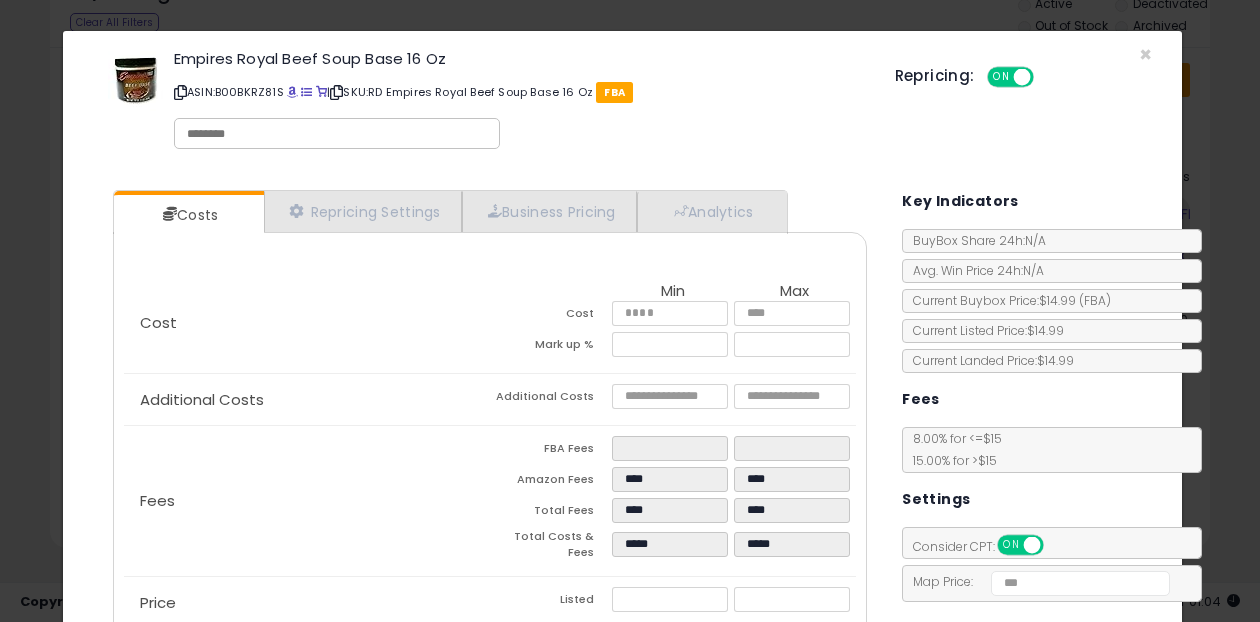 click on "Empires Royal Beef Soup Base 16 Oz
ASIN:  B00BKRZ81S
|
SKU:  RD Empires Royal Beef Soup Base 16 Oz
FBA
Repricing:
ON   OFF
Retrieving listing data..." at bounding box center [622, 103] 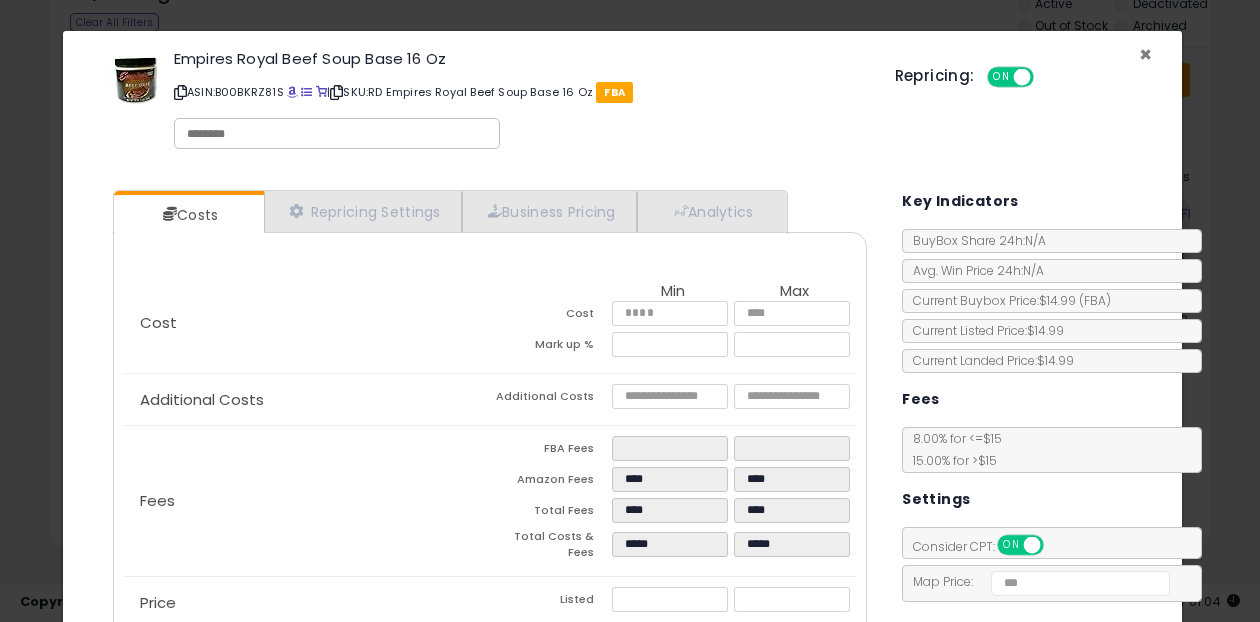 click on "×" at bounding box center [1145, 54] 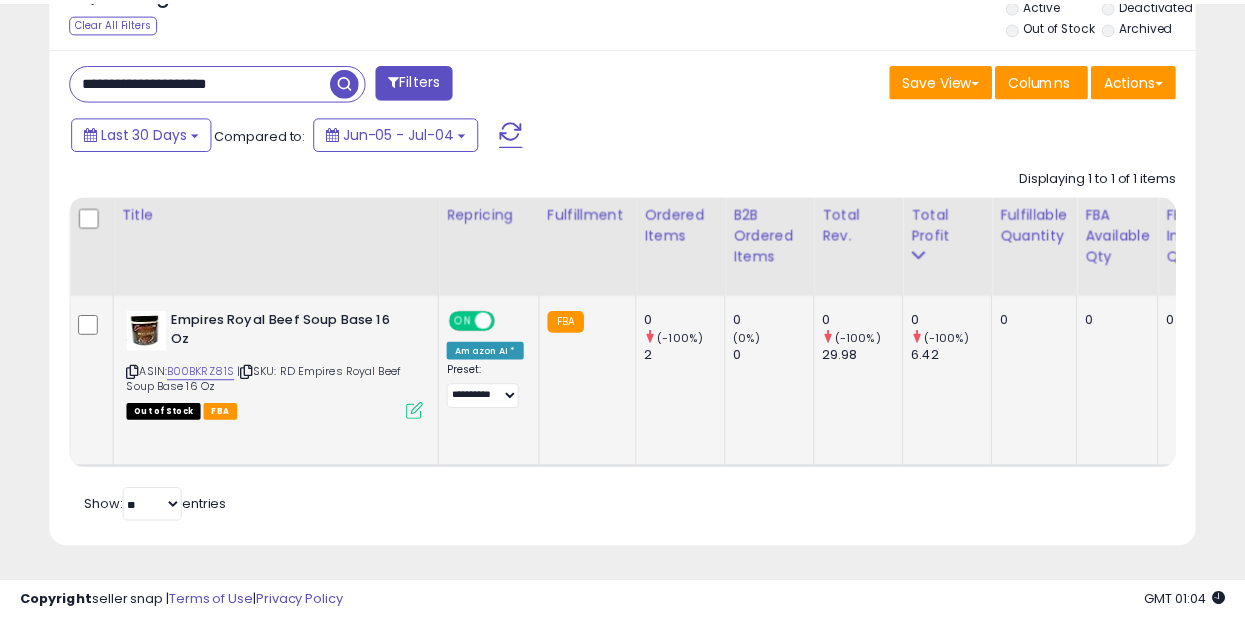 scroll, scrollTop: 410, scrollLeft: 662, axis: both 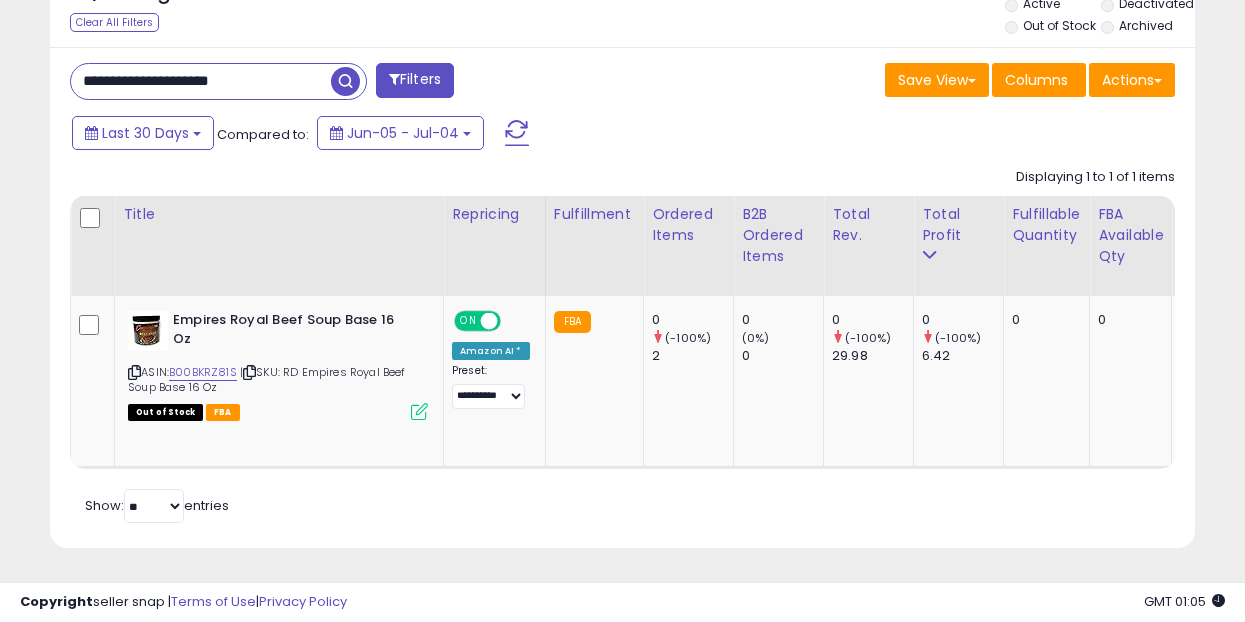 click on "**********" at bounding box center [201, 81] 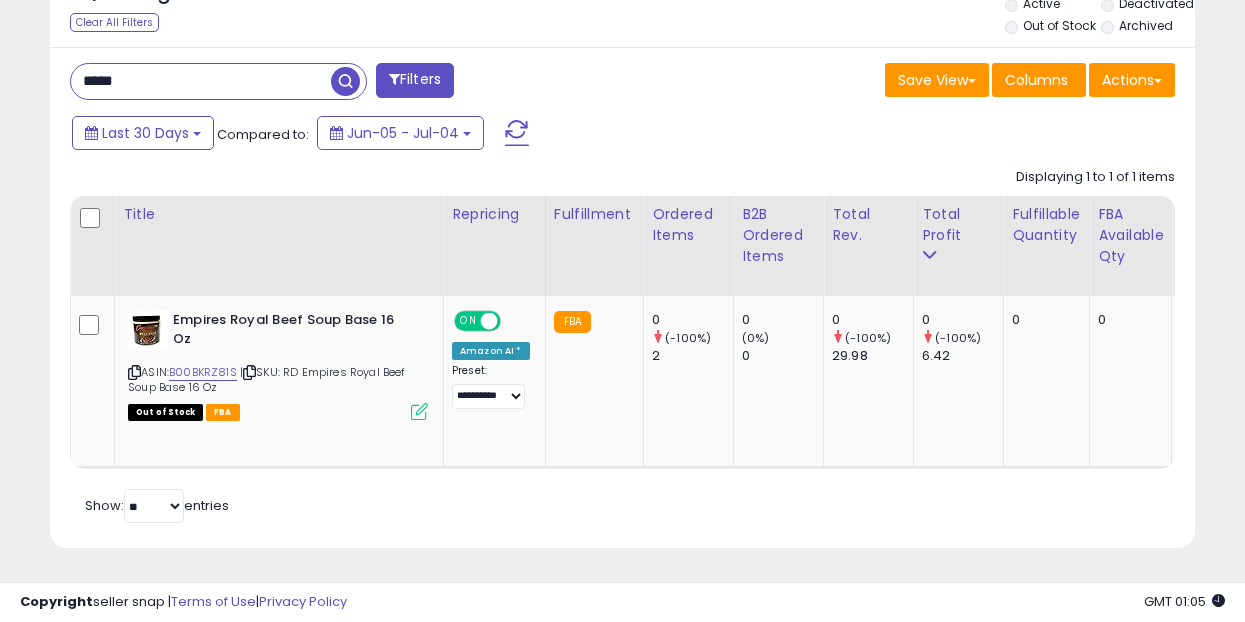 type on "*****" 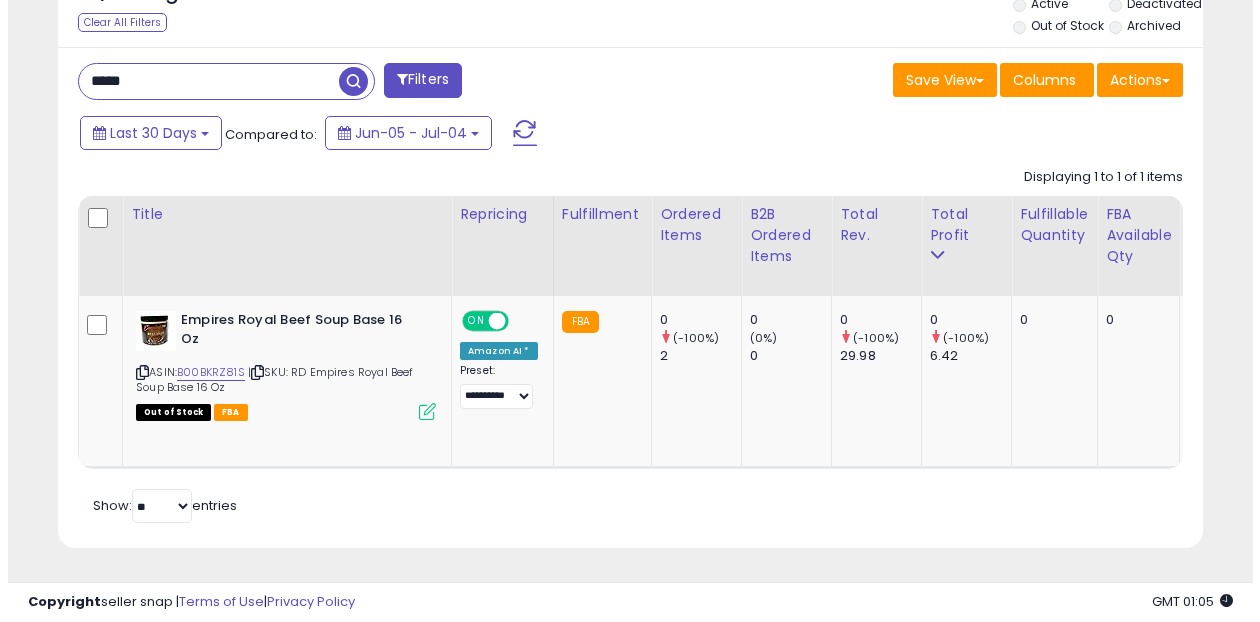 scroll, scrollTop: 619, scrollLeft: 0, axis: vertical 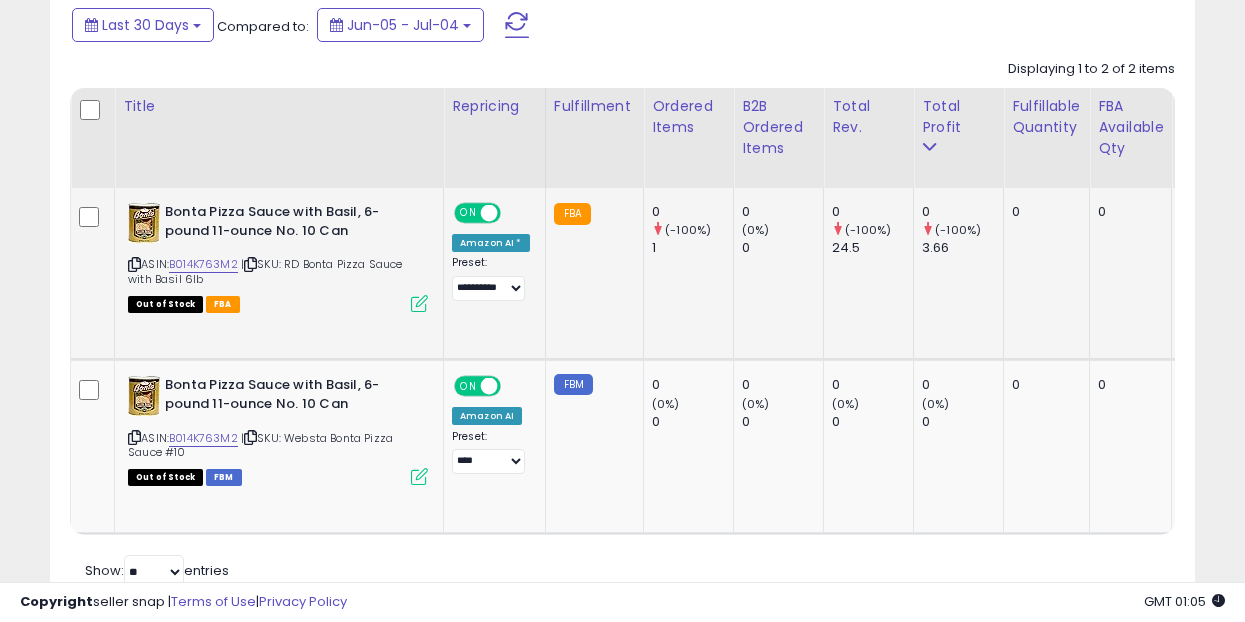 click at bounding box center [419, 303] 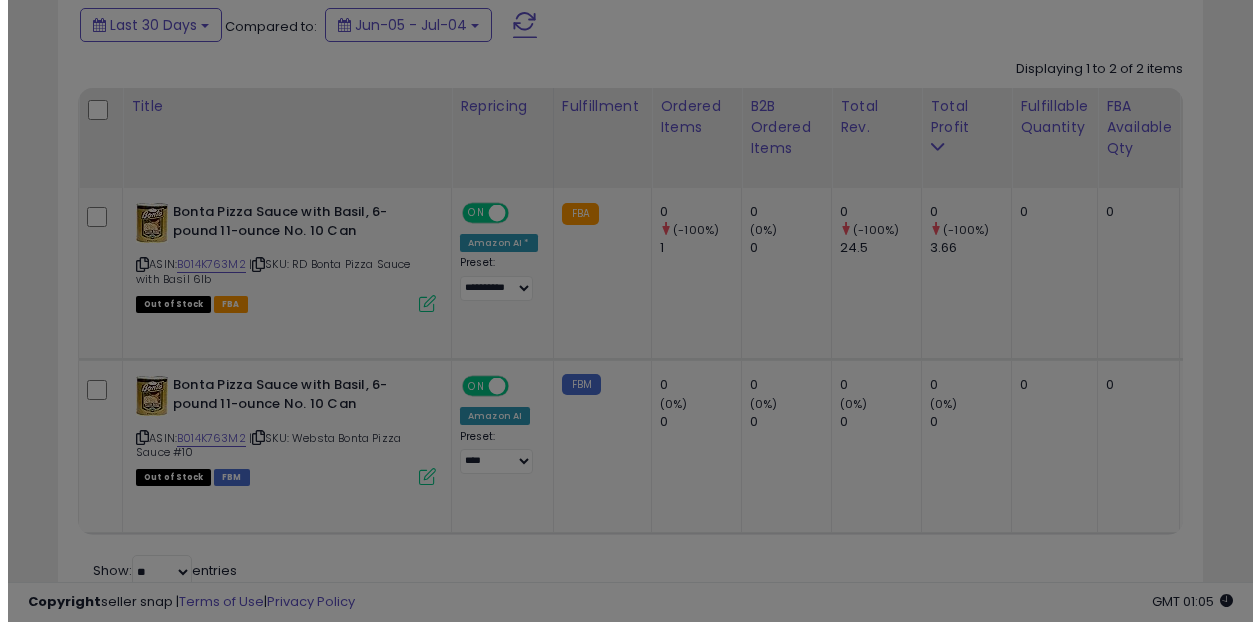 scroll, scrollTop: 999590, scrollLeft: 999329, axis: both 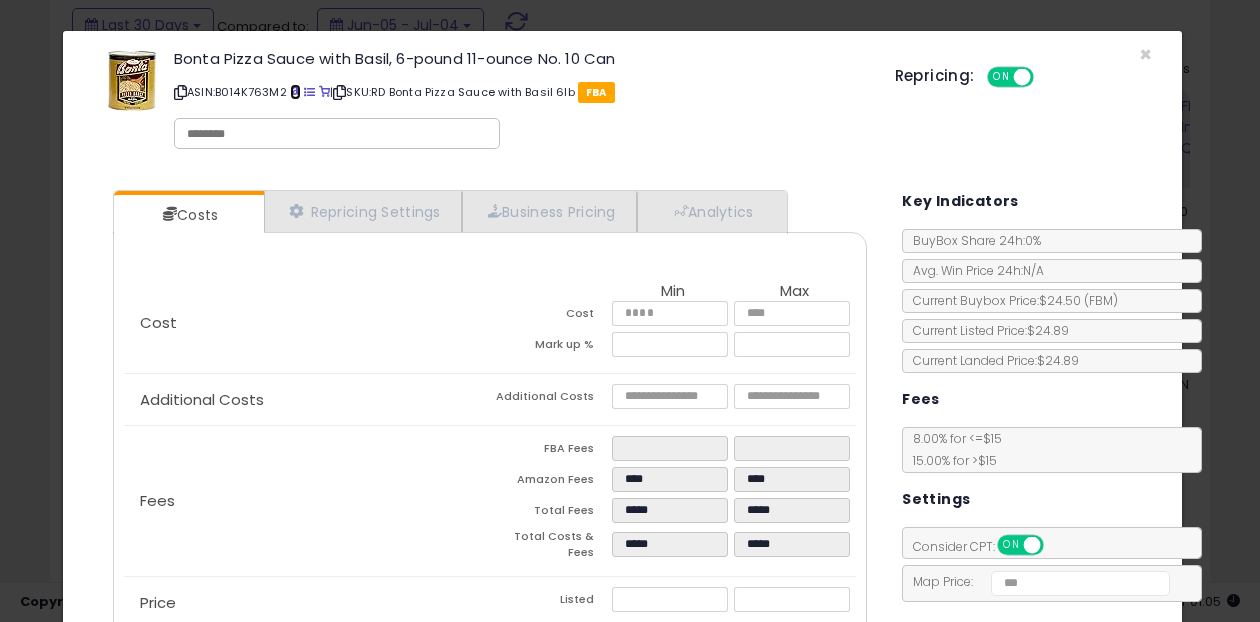 click at bounding box center [295, 92] 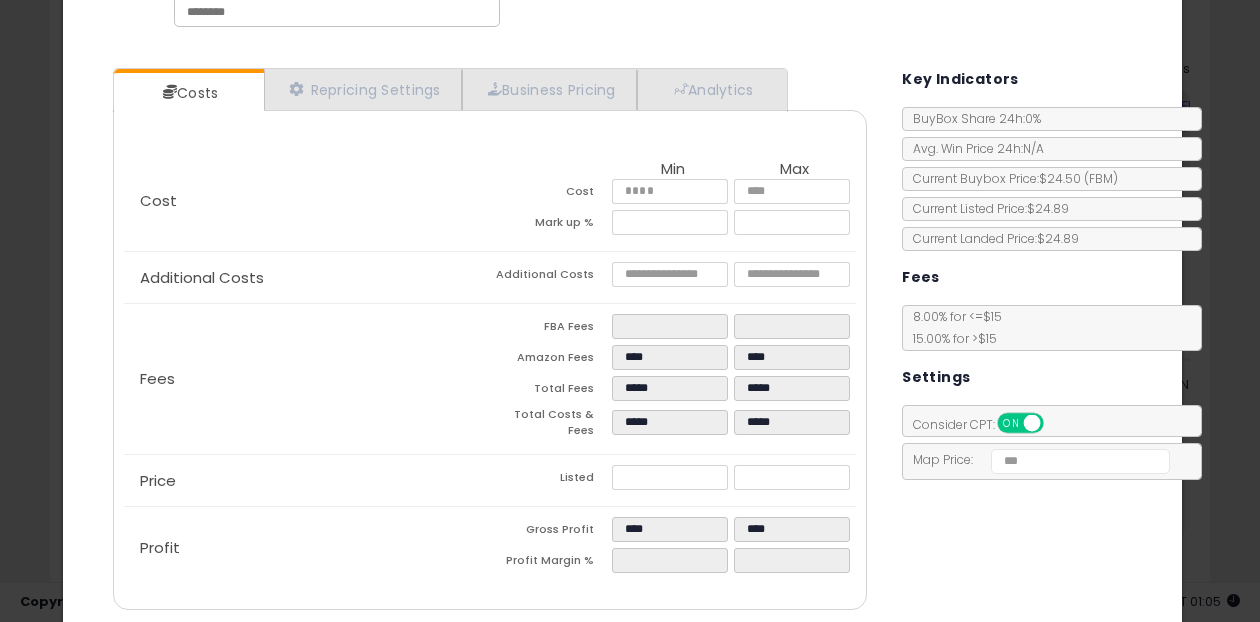 scroll, scrollTop: 115, scrollLeft: 0, axis: vertical 